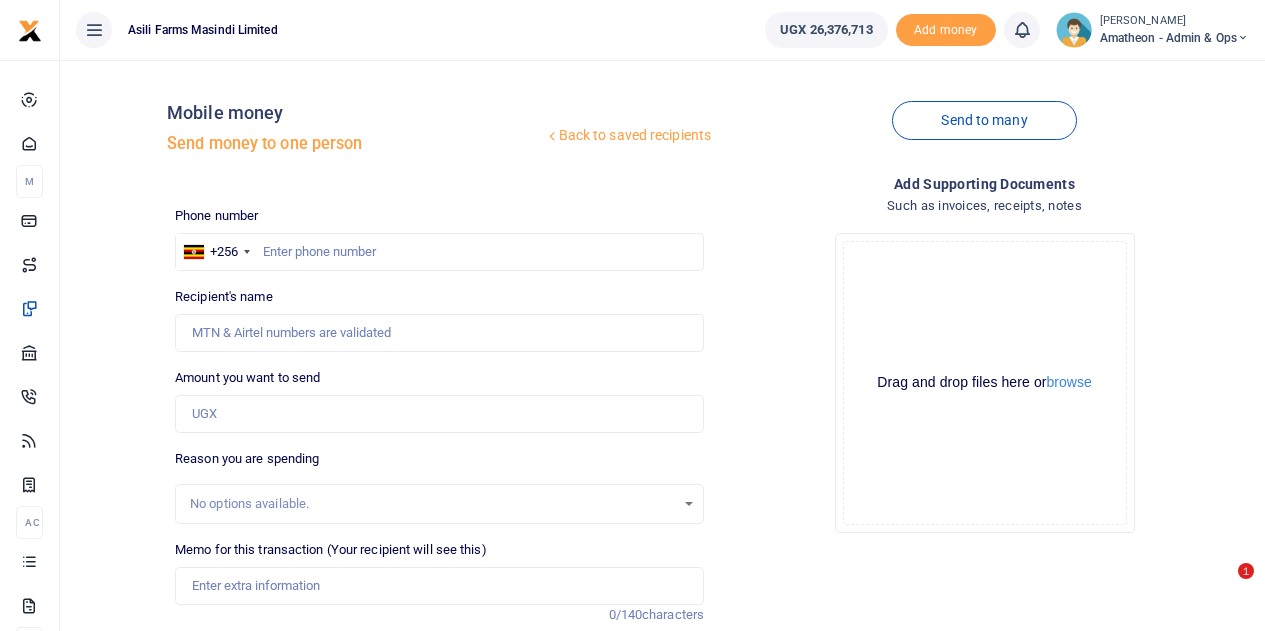 scroll, scrollTop: 0, scrollLeft: 0, axis: both 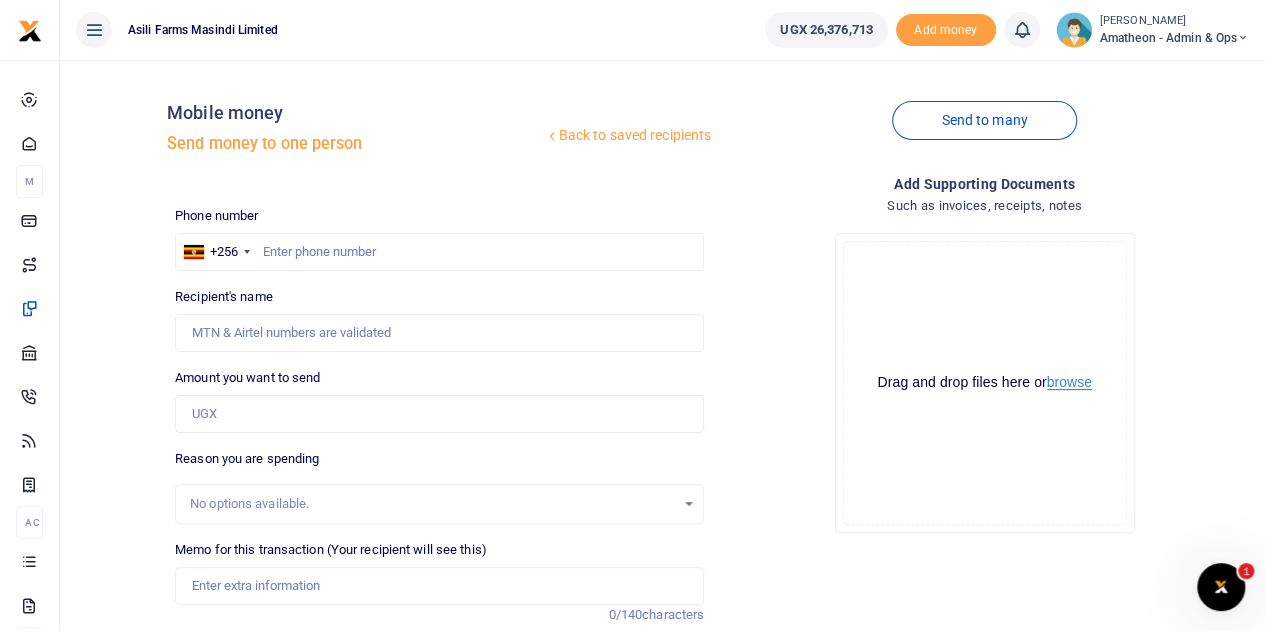 click on "browse" at bounding box center (1069, 382) 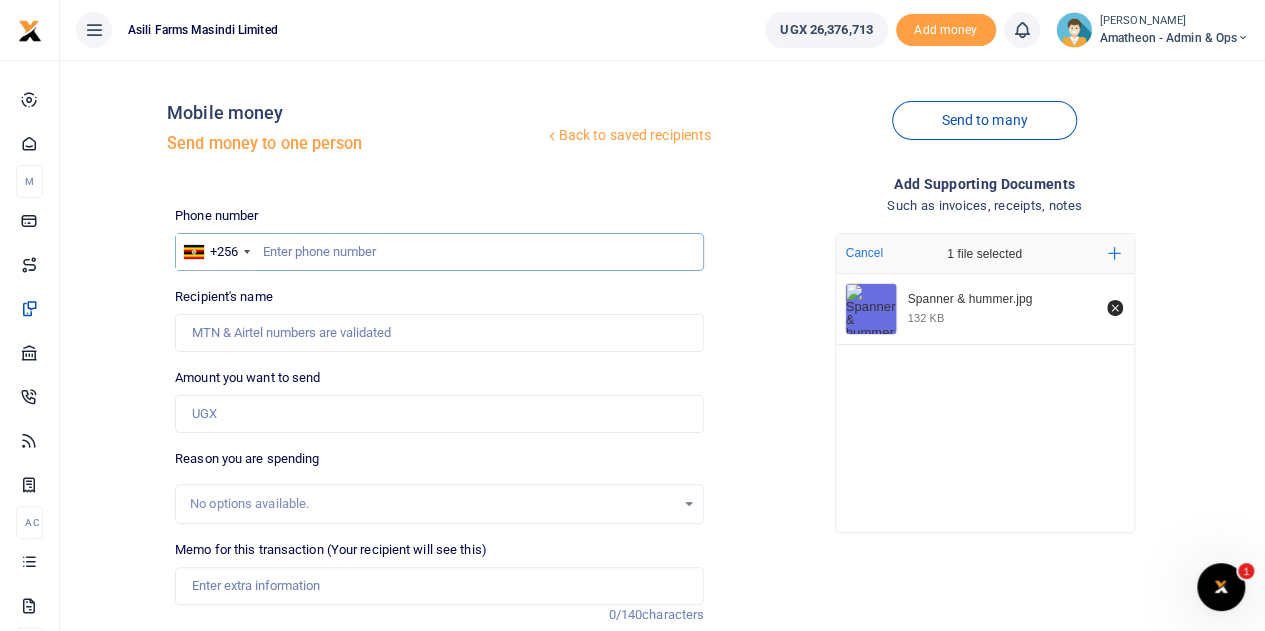 click at bounding box center (439, 252) 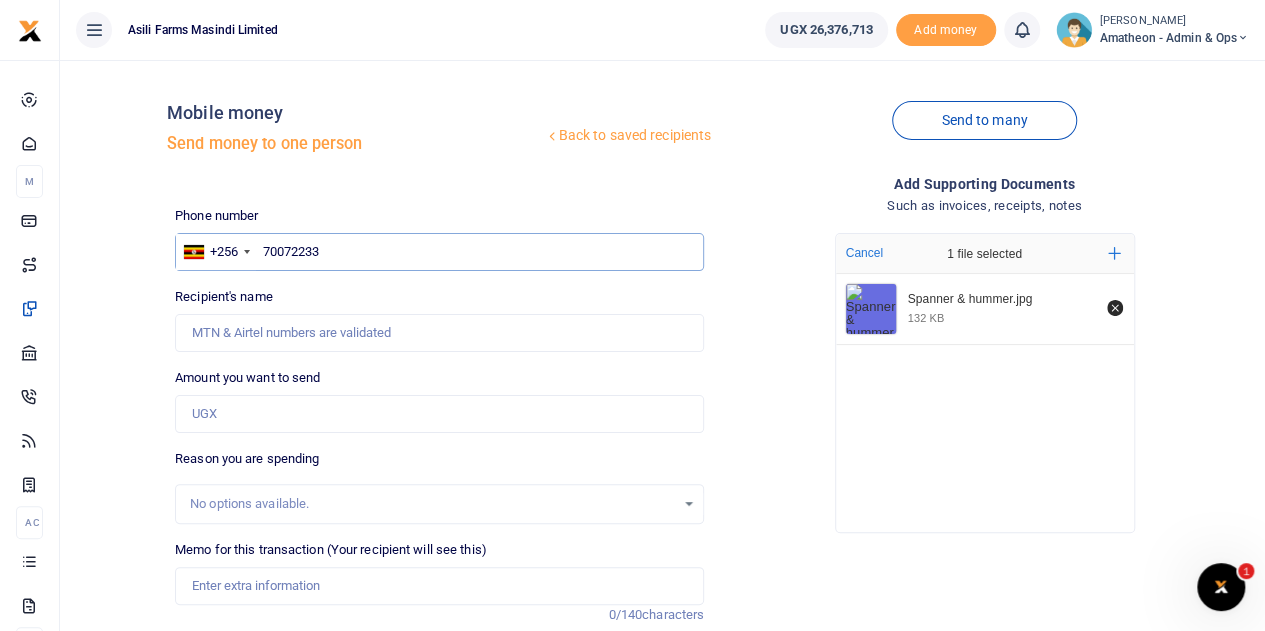 type on "700722335" 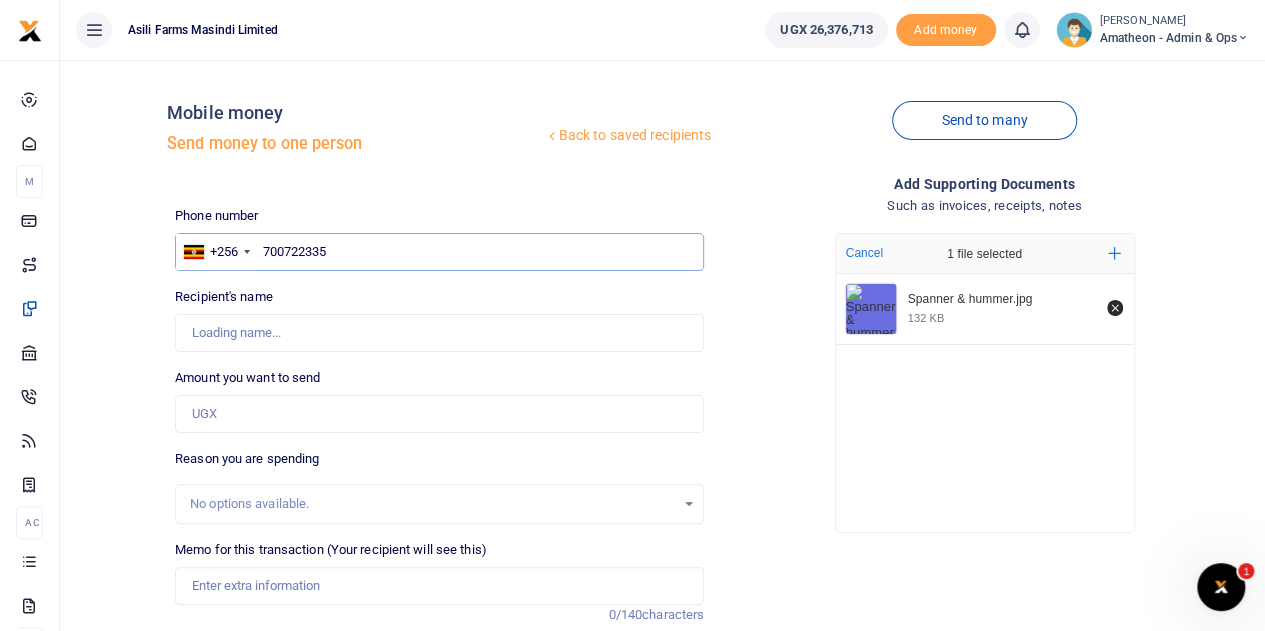 type on "Sekabogo Painento" 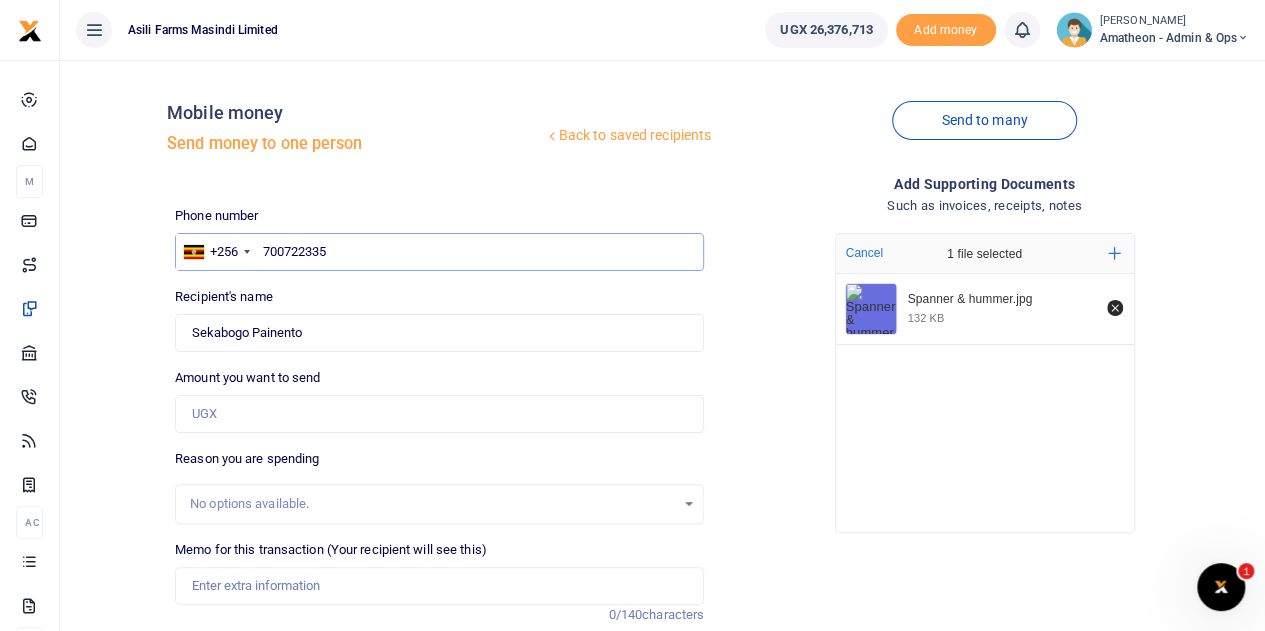 type on "700722335" 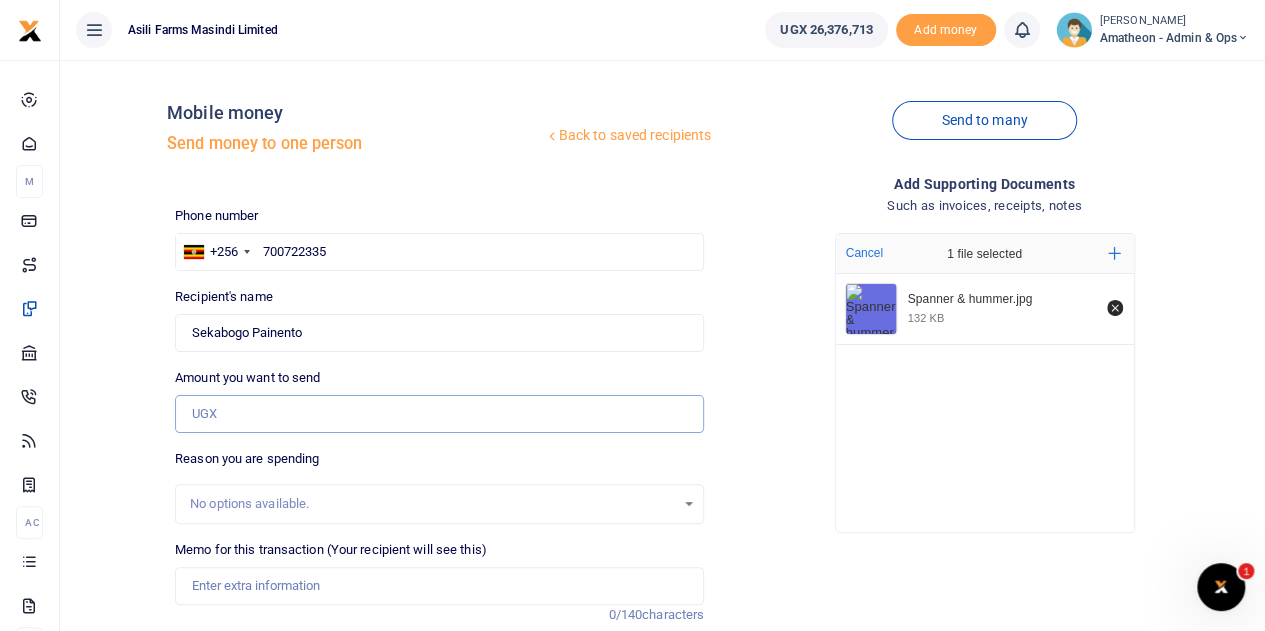 click on "Amount you want to send" at bounding box center [439, 414] 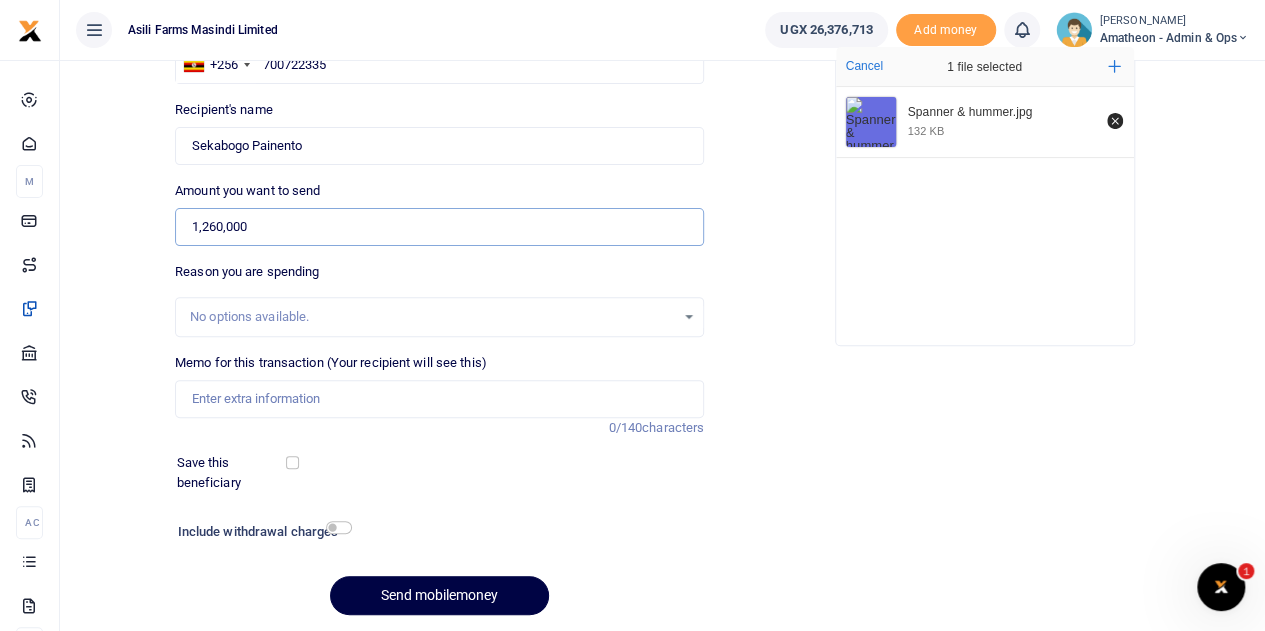 scroll, scrollTop: 200, scrollLeft: 0, axis: vertical 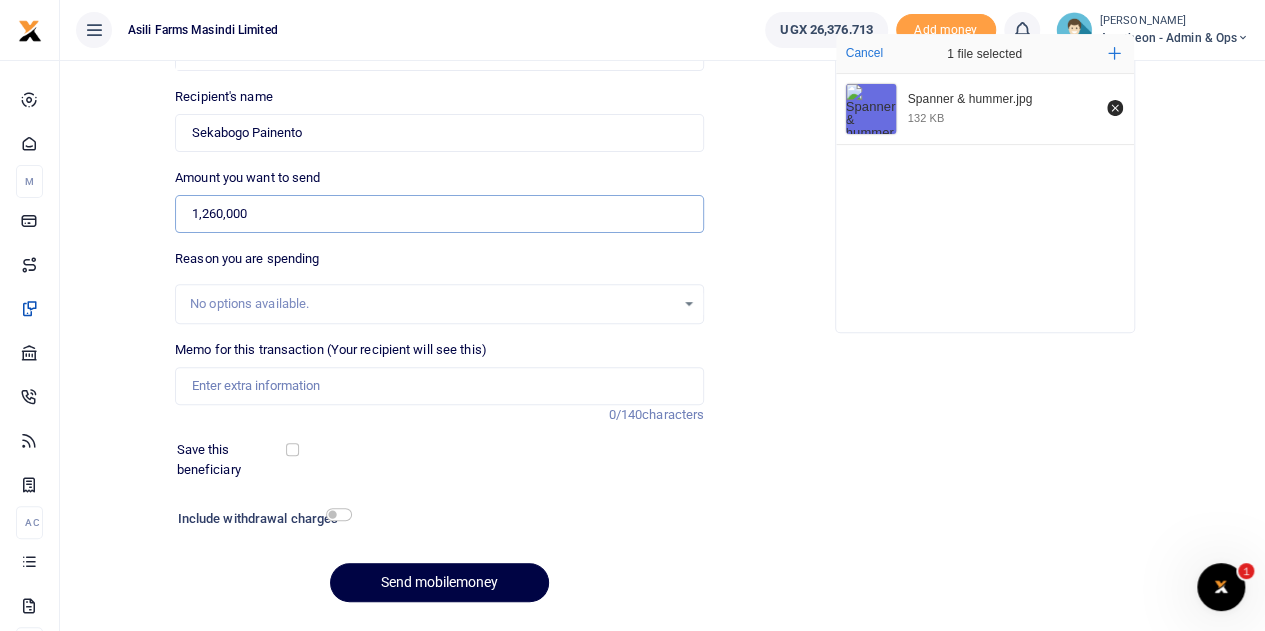 type on "1,260,000" 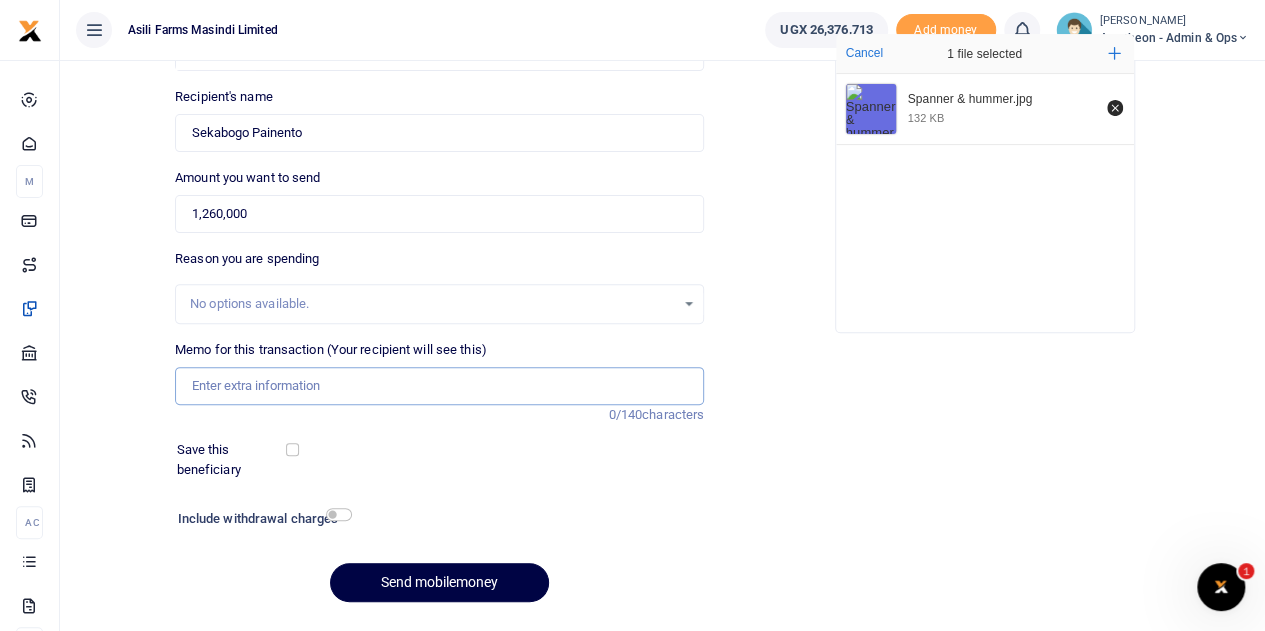 click on "Memo for this transaction (Your recipient will see this)" at bounding box center (439, 386) 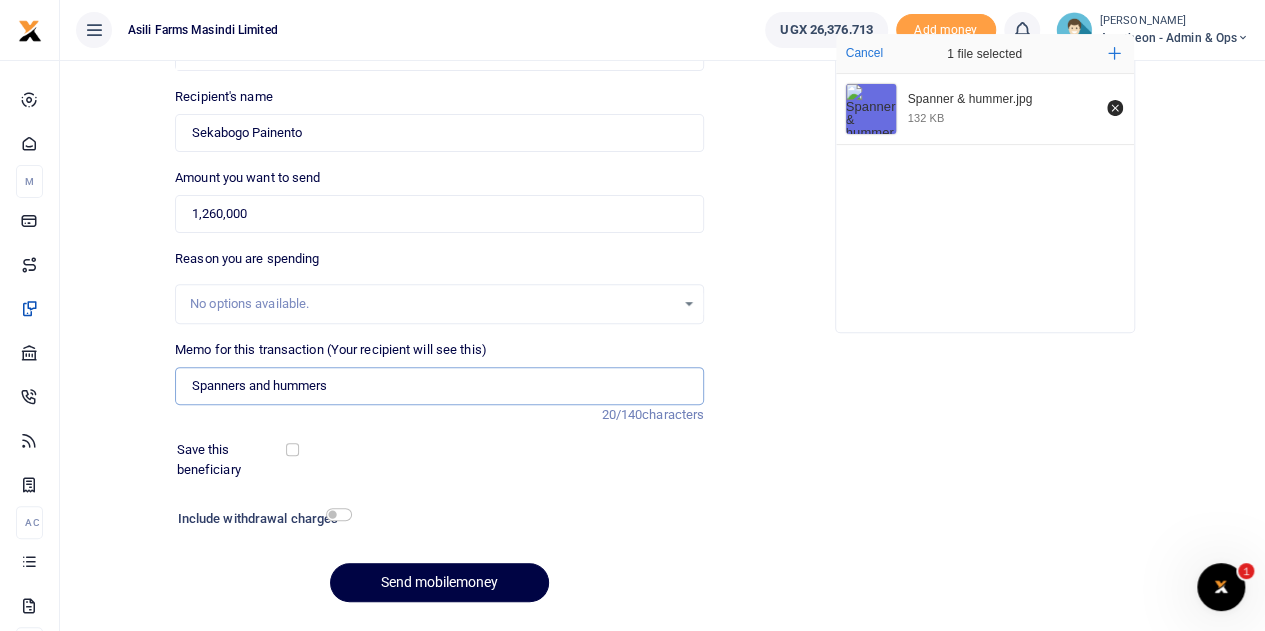 click on "Spanners and hummers" at bounding box center [439, 386] 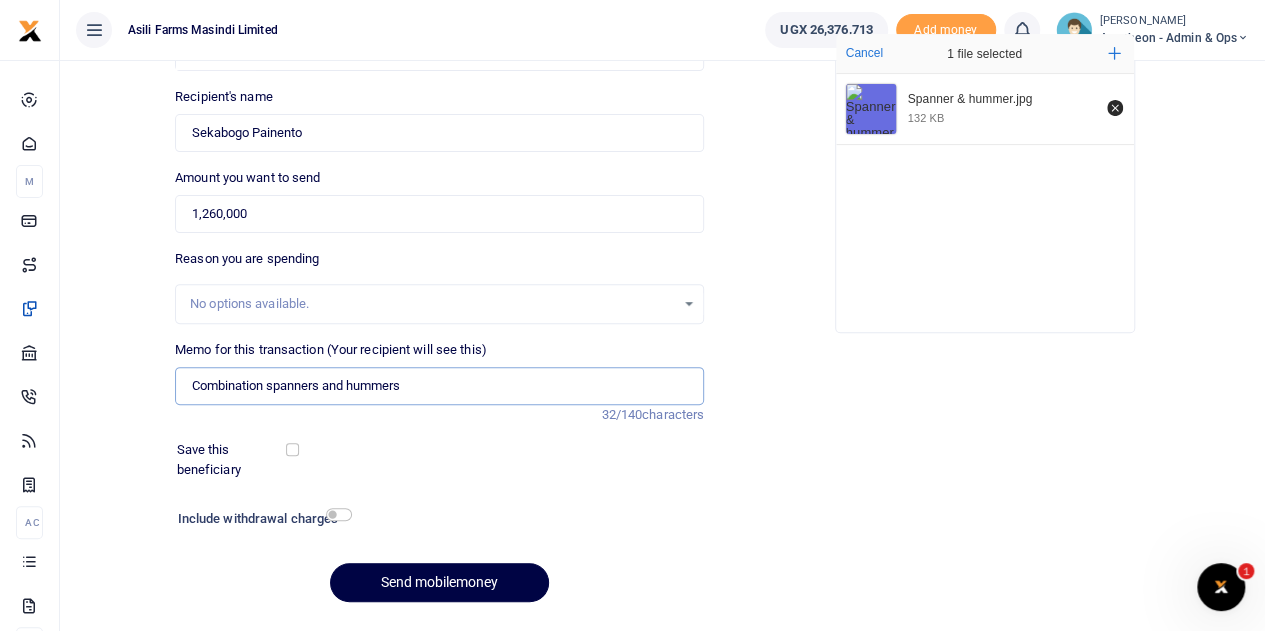 click on "Combination spanners and hummers" at bounding box center [439, 386] 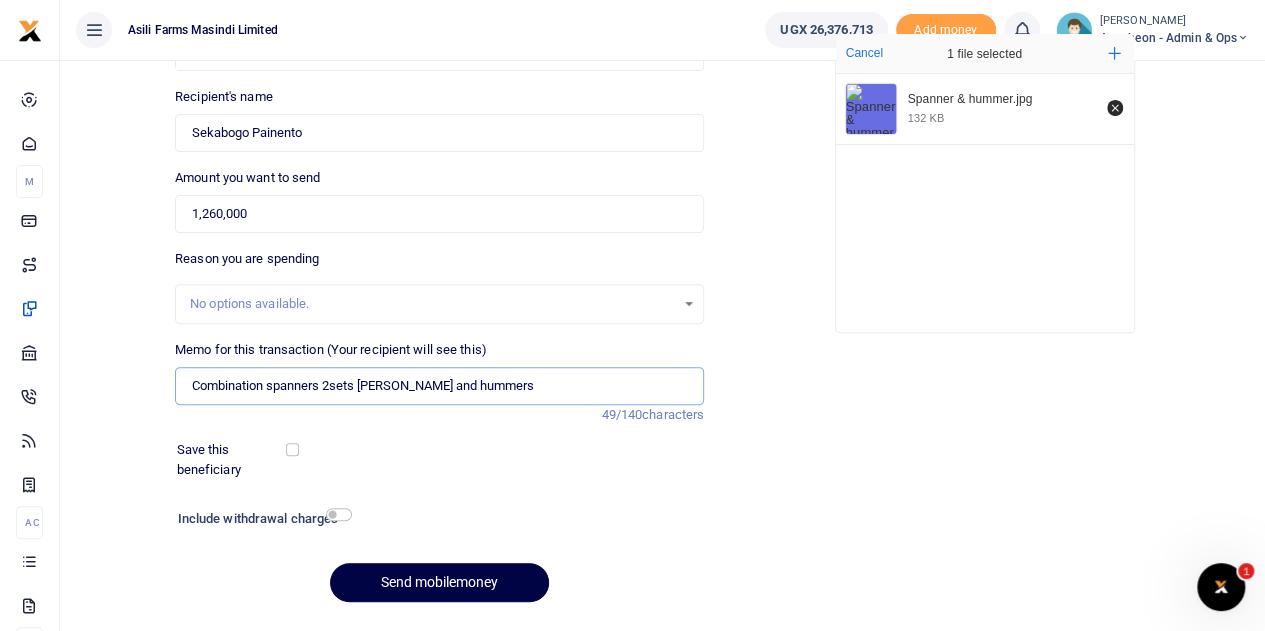 click on "Combination spanners 2sets king tonny and hummers" at bounding box center [439, 386] 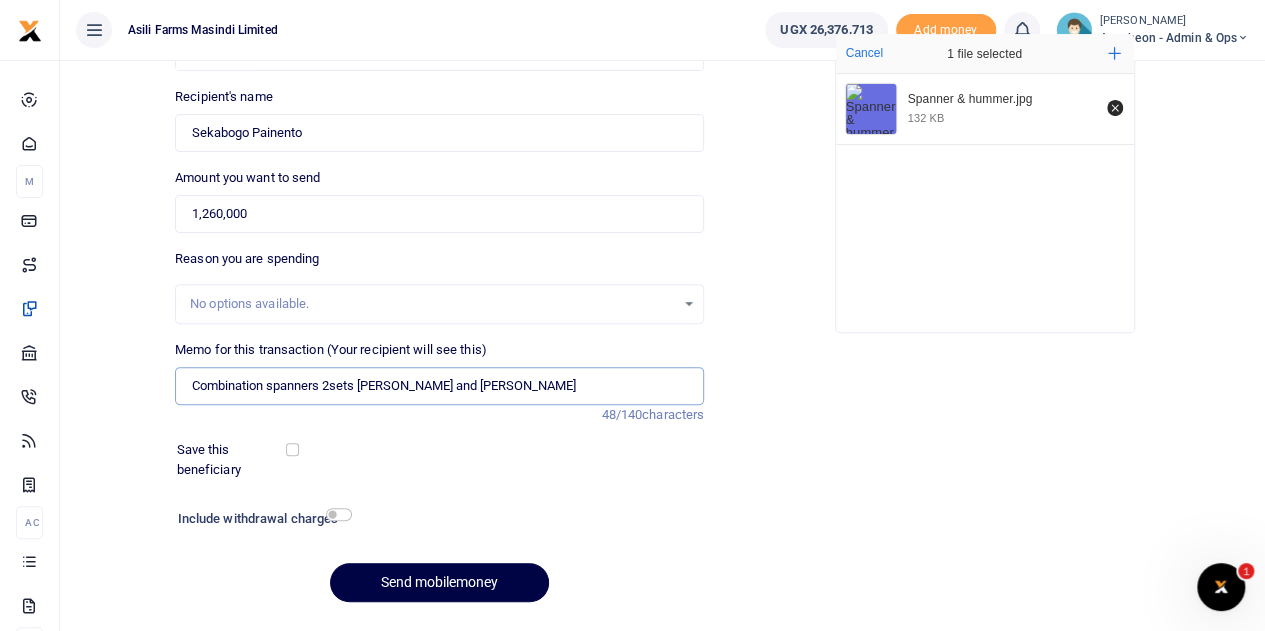 click on "Combination spanners 2sets king tony and hummers" at bounding box center [439, 386] 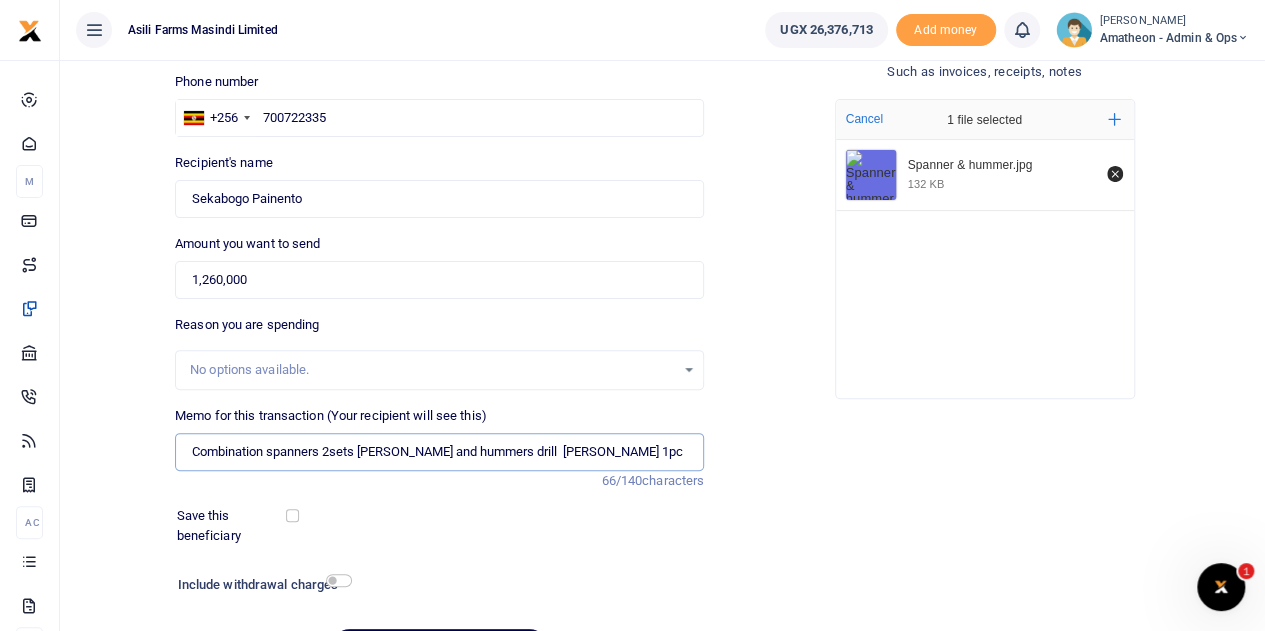 scroll, scrollTop: 252, scrollLeft: 0, axis: vertical 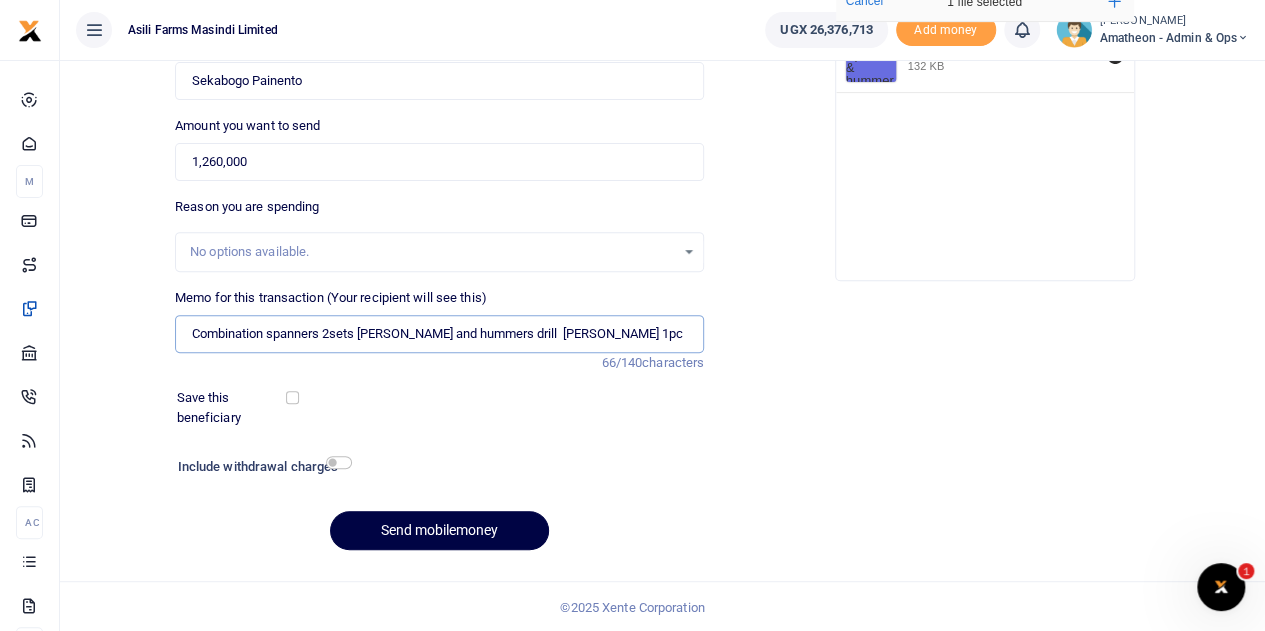 type on "Combination spanners 2sets king tony and hummers drill  harden 1pc" 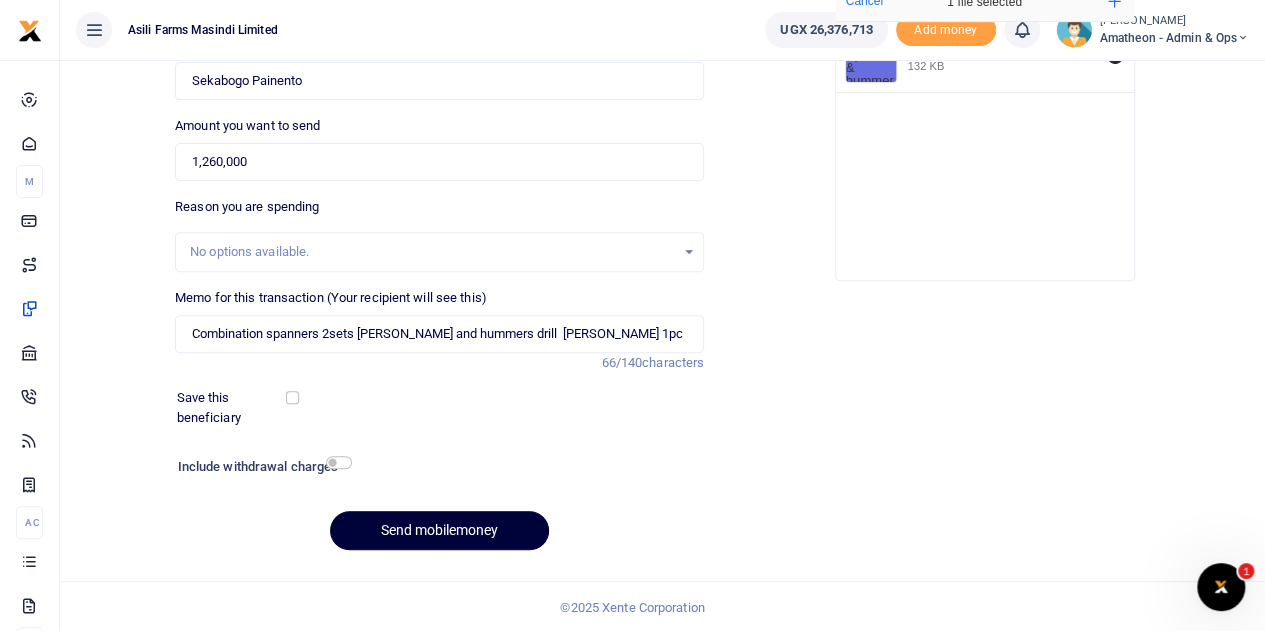 click on "Send mobilemoney" at bounding box center (439, 530) 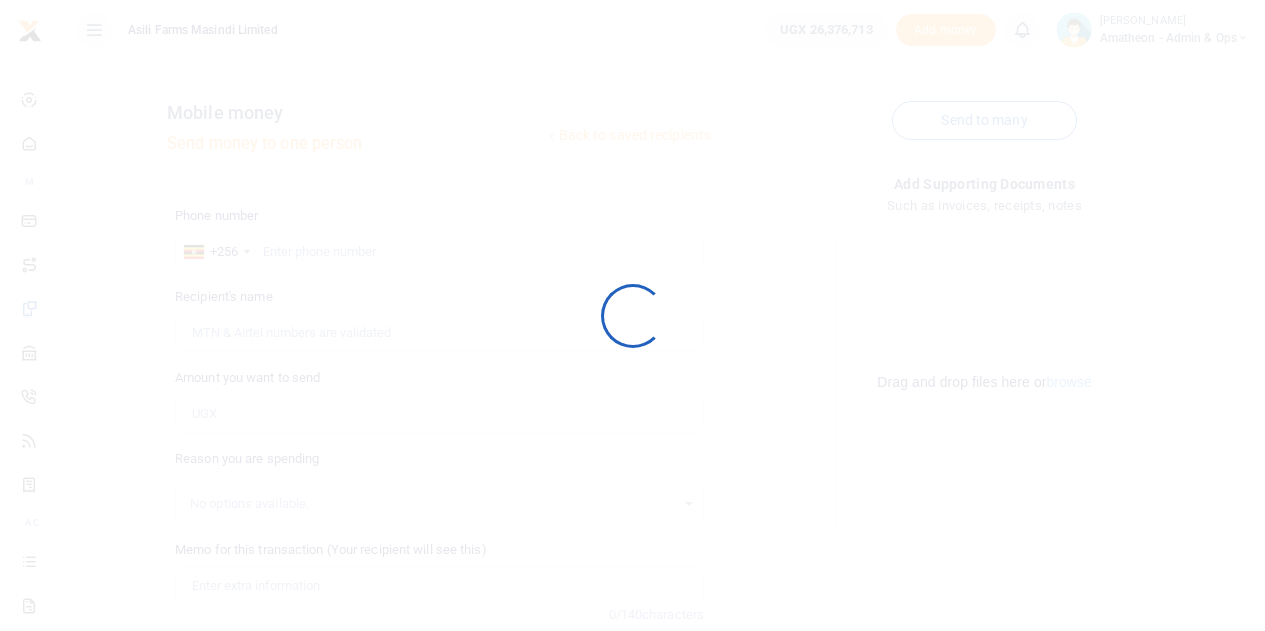 scroll, scrollTop: 252, scrollLeft: 0, axis: vertical 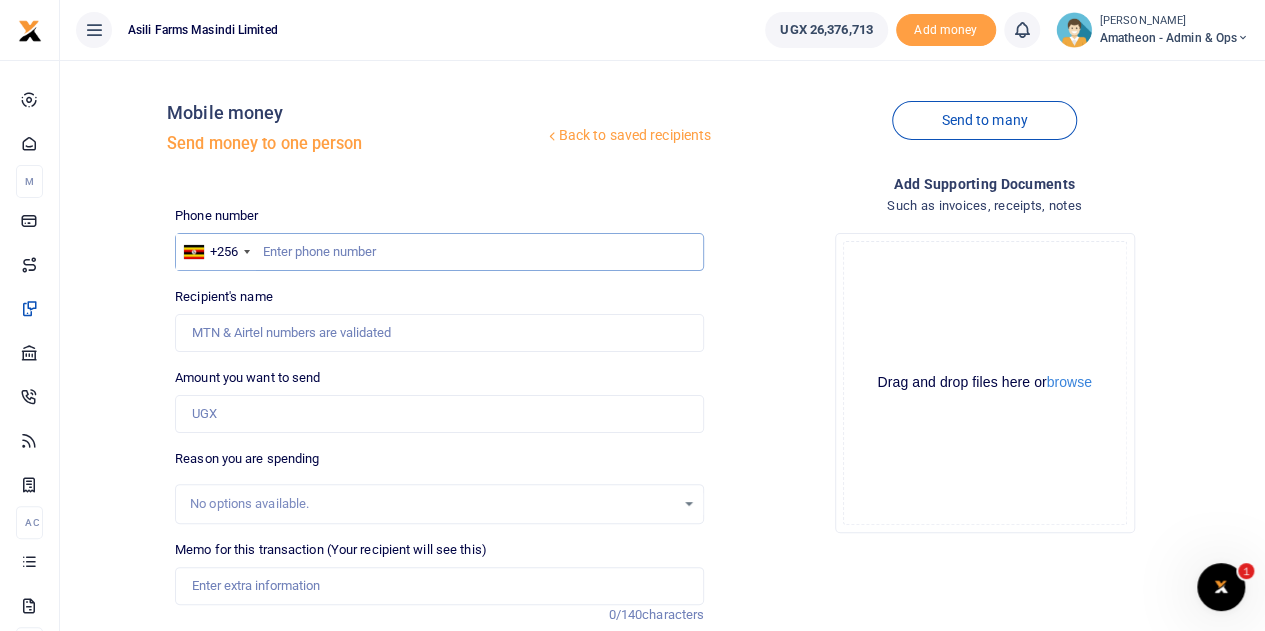 click at bounding box center (439, 252) 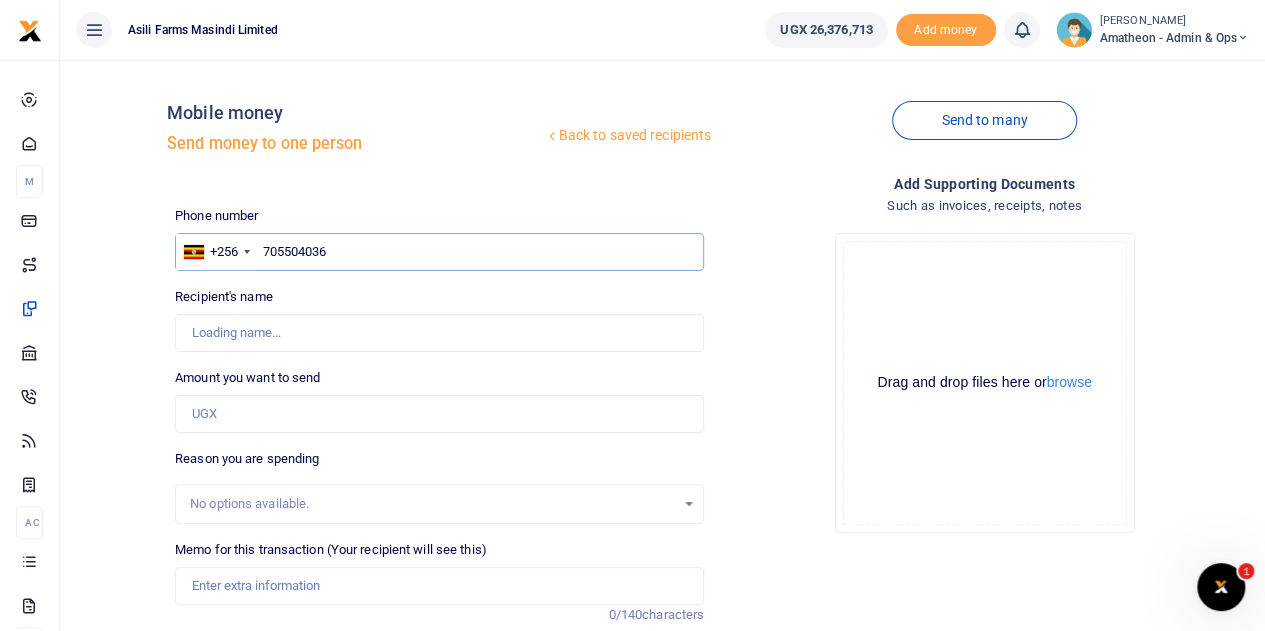 type on "705504036" 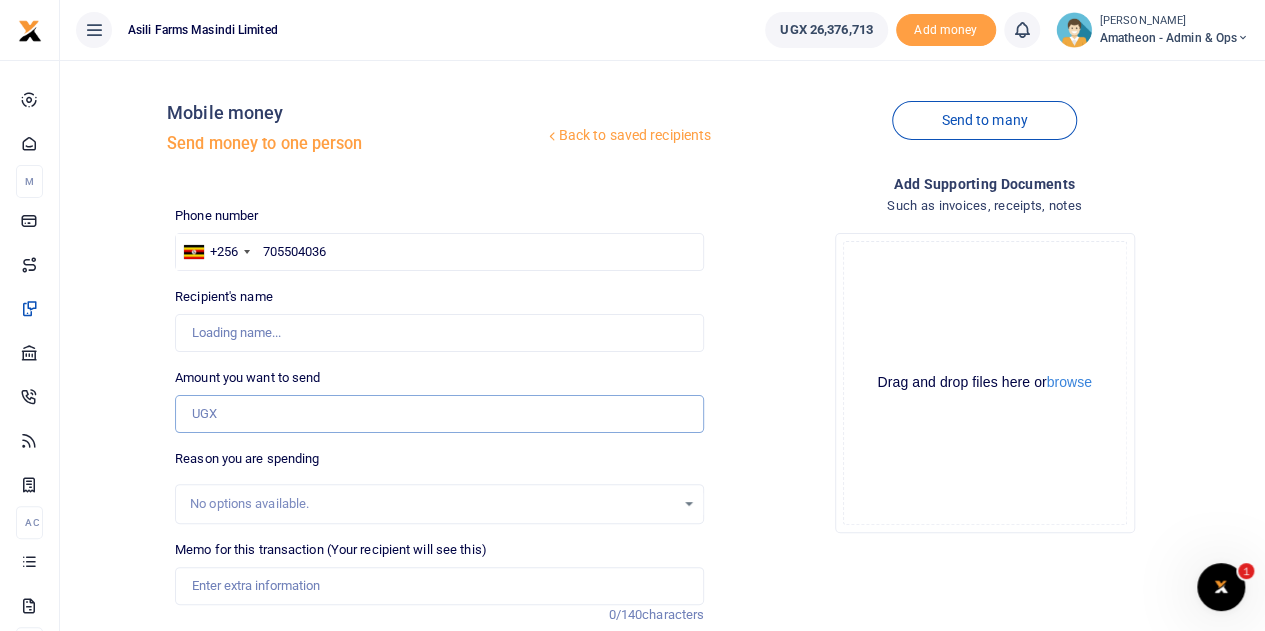 click on "Amount you want to send" at bounding box center [439, 414] 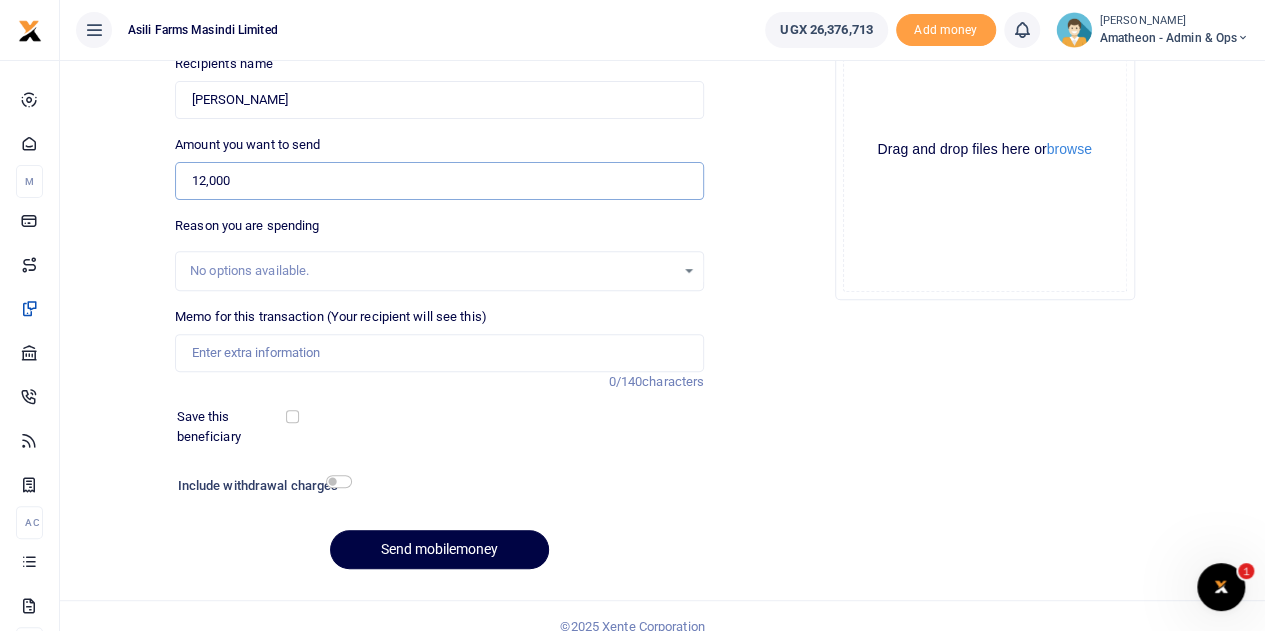 scroll, scrollTop: 252, scrollLeft: 0, axis: vertical 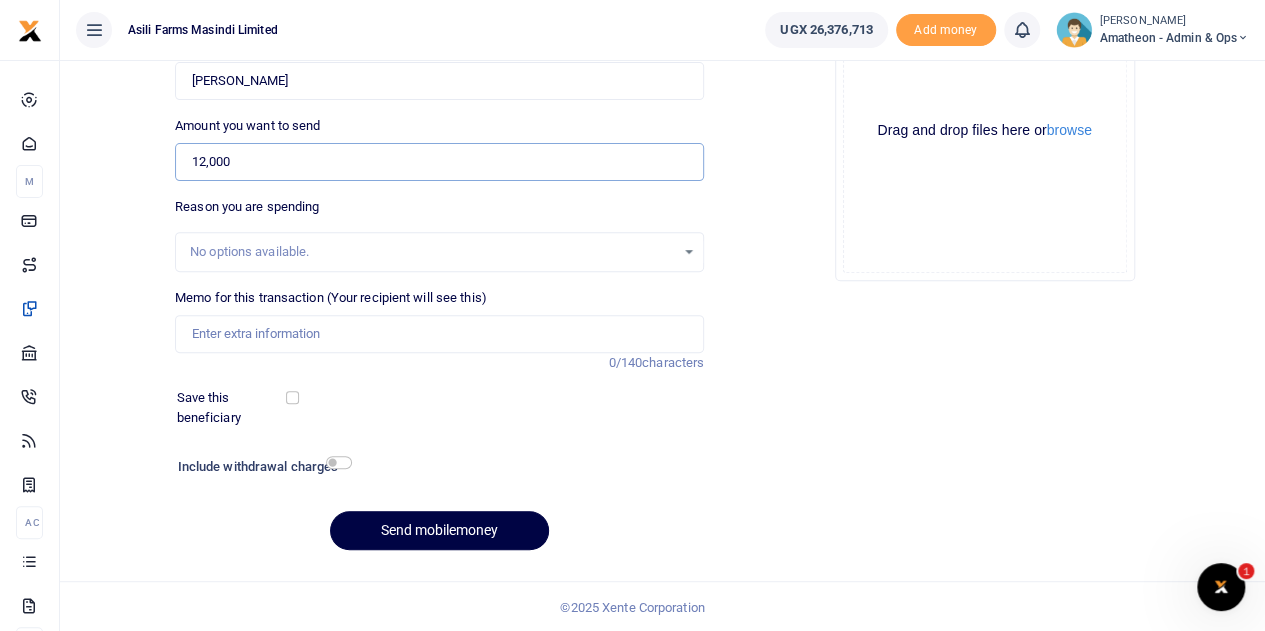 type on "12,000" 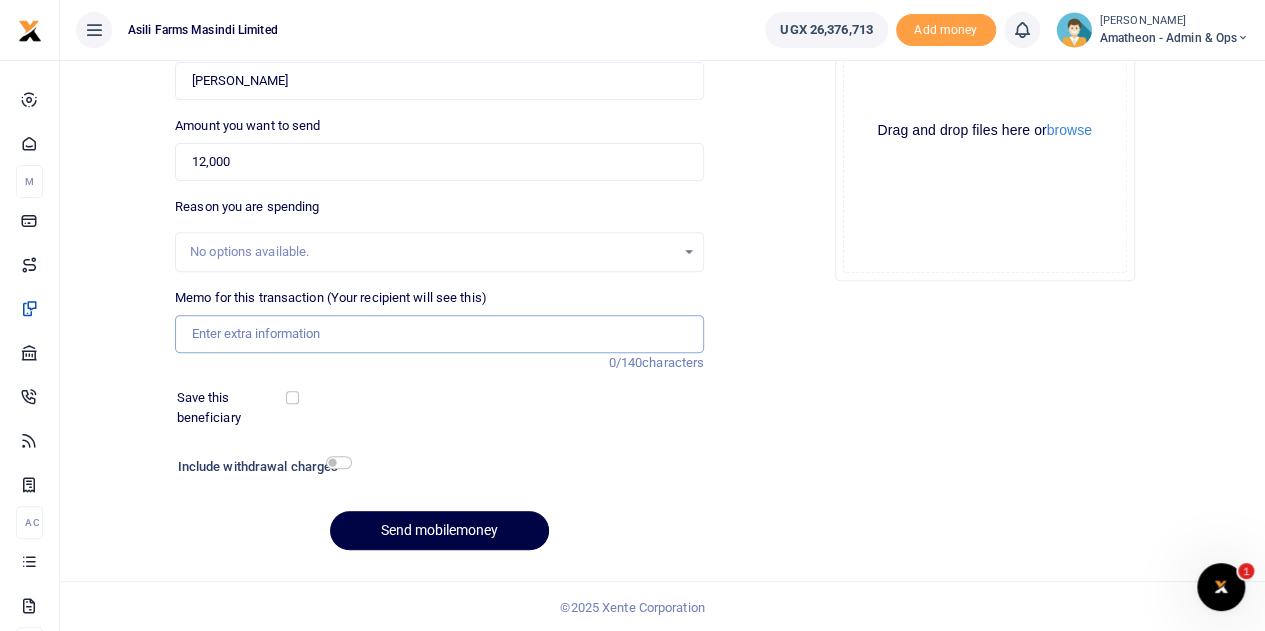 click on "Memo for this transaction (Your recipient will see this)" at bounding box center [439, 334] 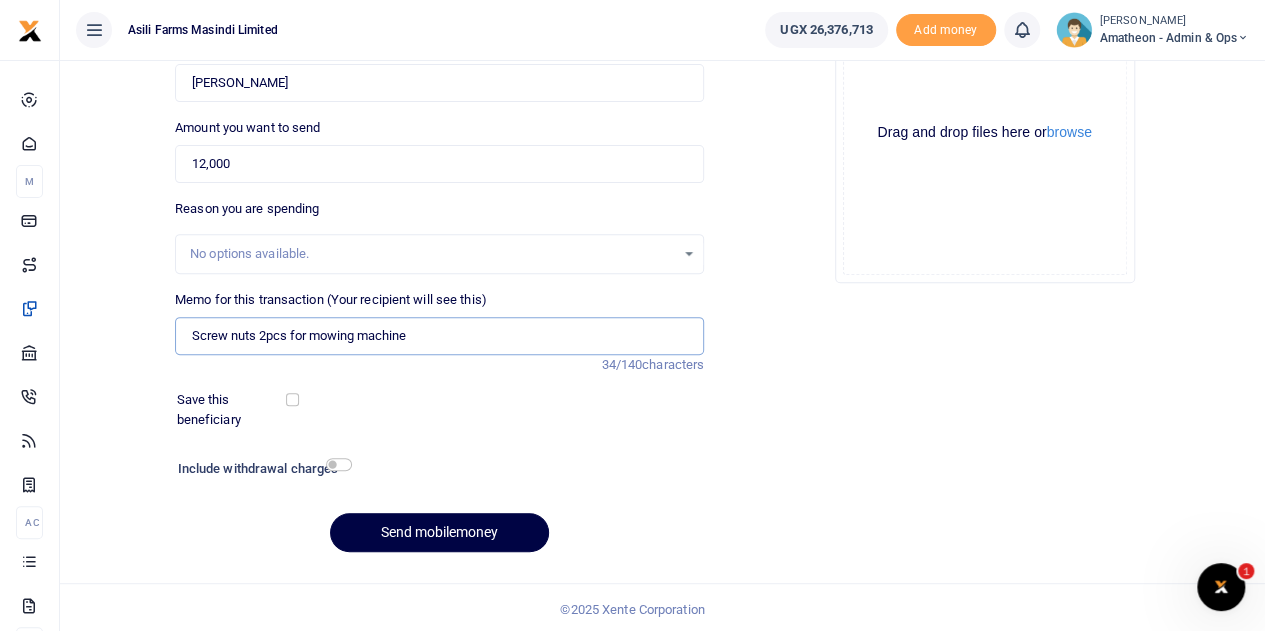 scroll, scrollTop: 252, scrollLeft: 0, axis: vertical 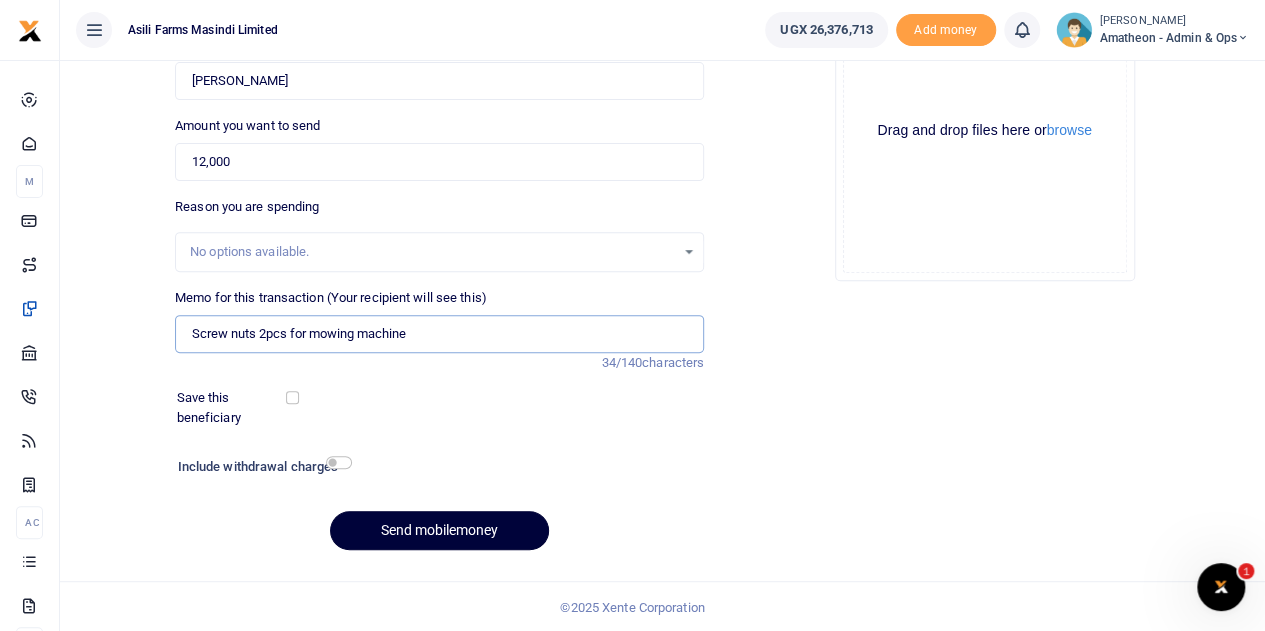 type on "Screw nuts 2pcs for mowing machine" 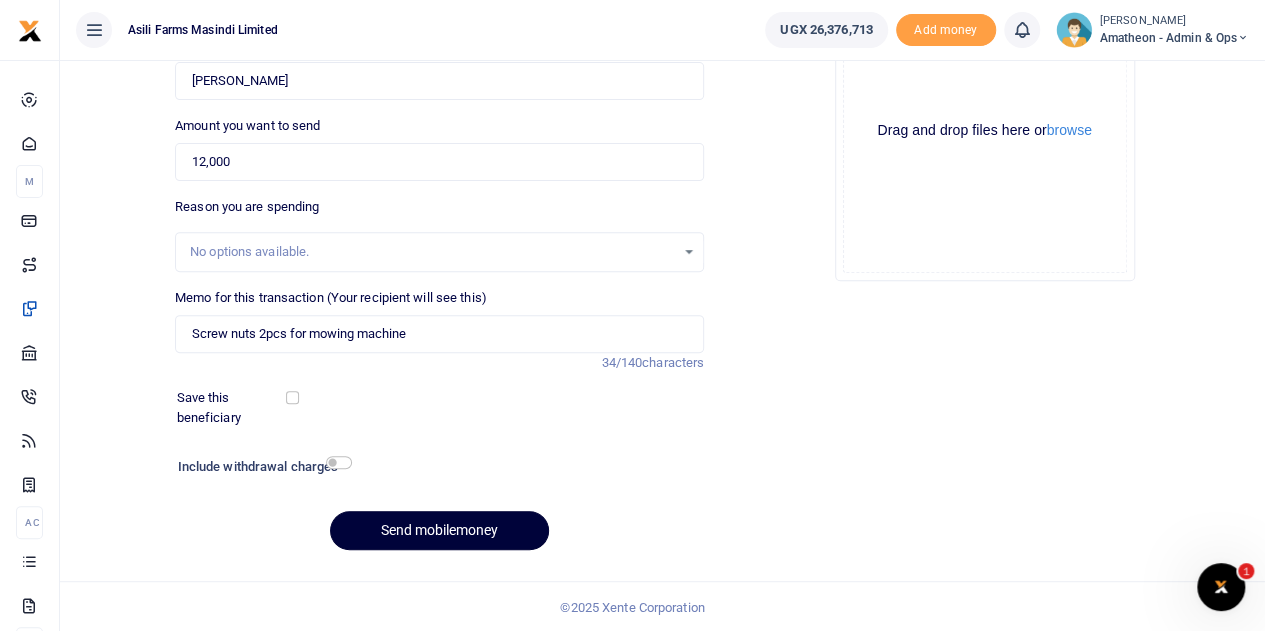 click on "Send mobilemoney" at bounding box center (439, 530) 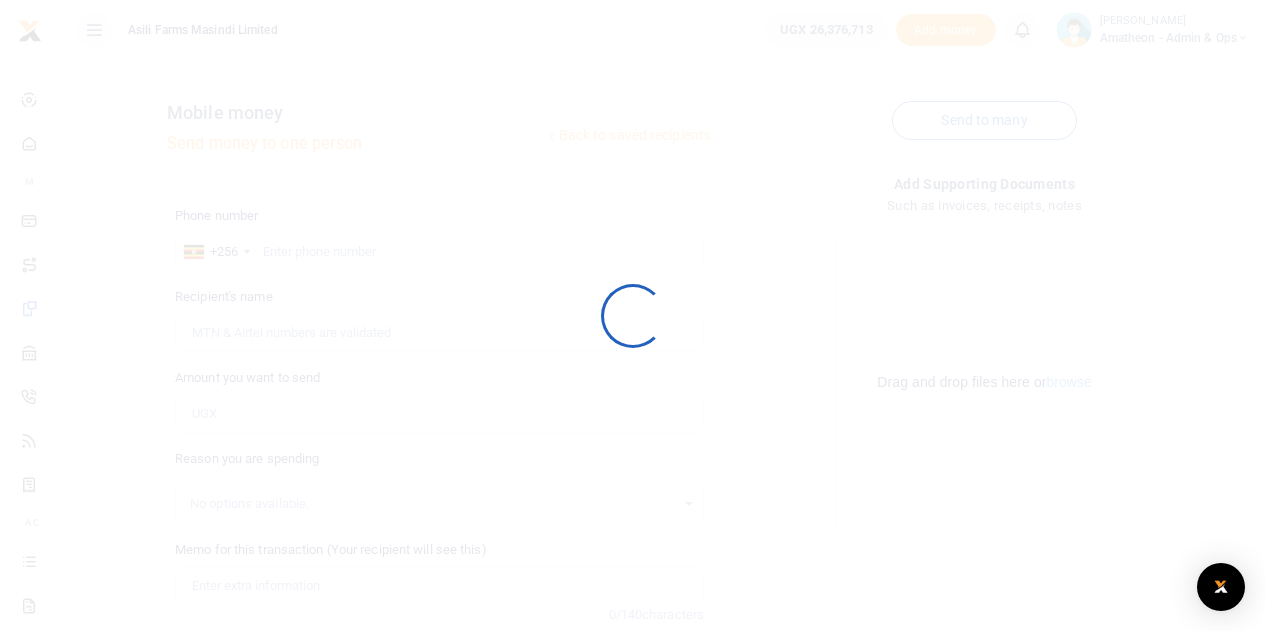 scroll, scrollTop: 252, scrollLeft: 0, axis: vertical 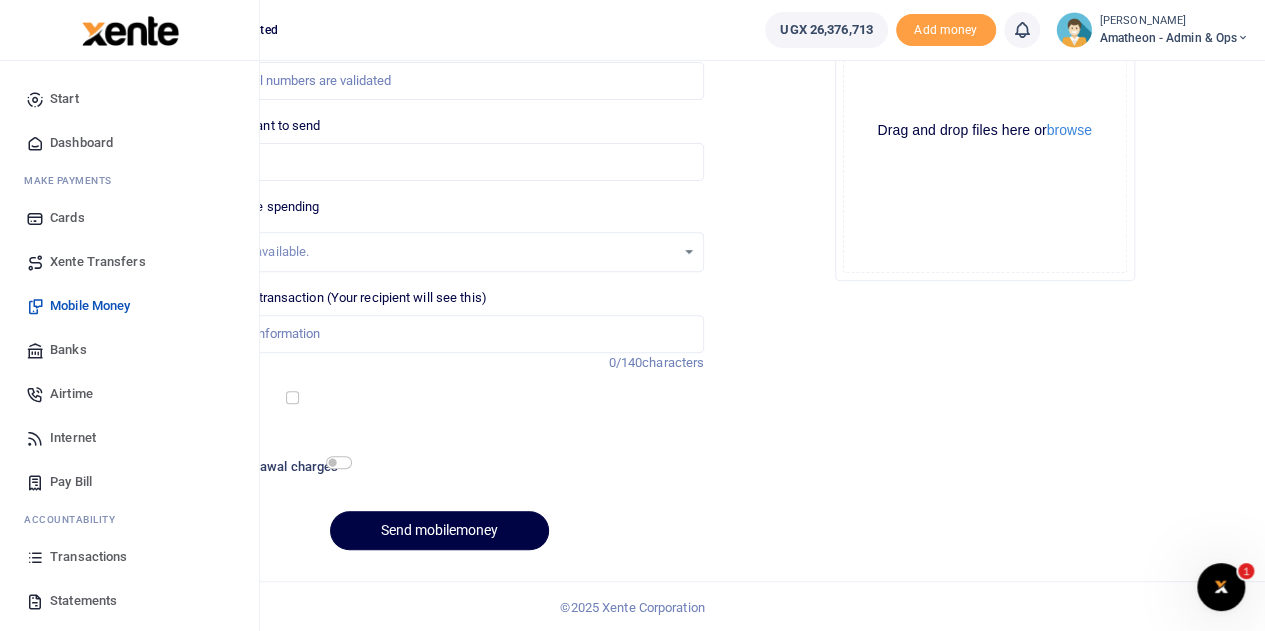 click on "Transactions" at bounding box center [88, 557] 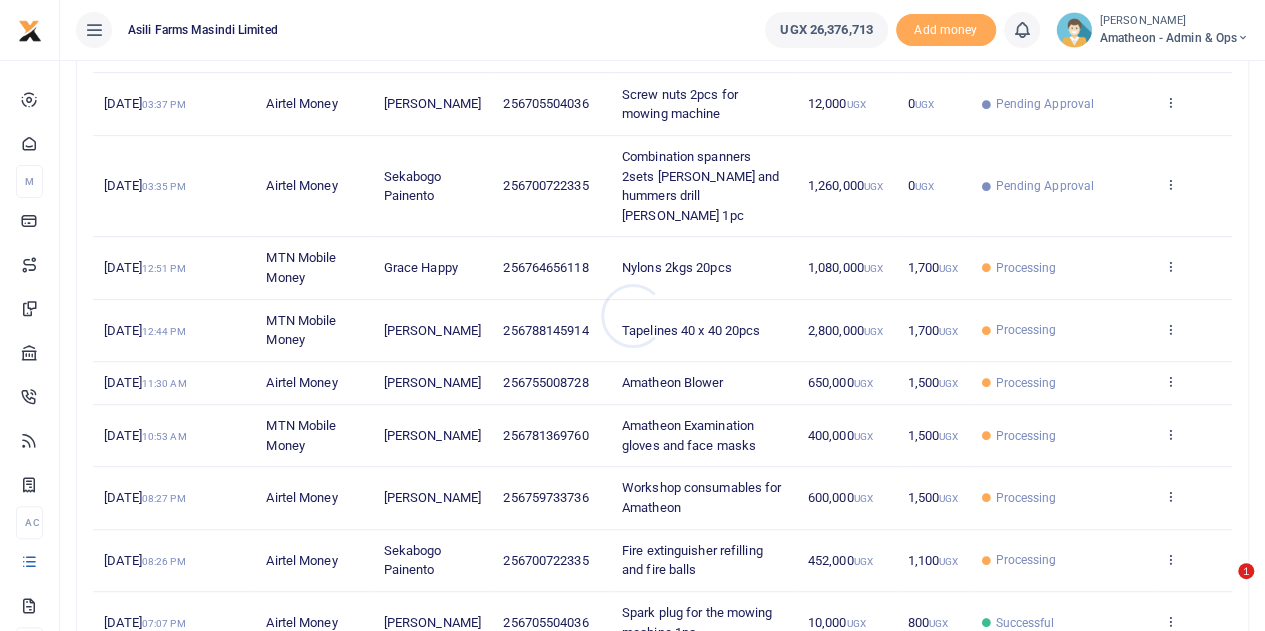 scroll, scrollTop: 368, scrollLeft: 0, axis: vertical 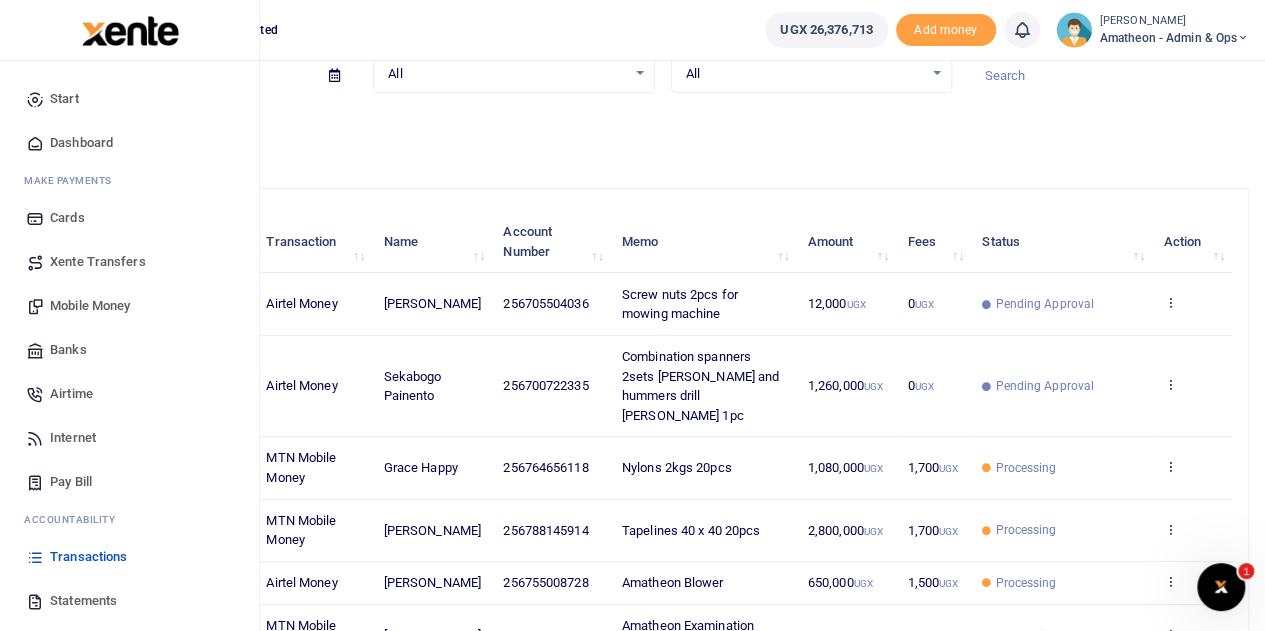 click on "Mobile Money" at bounding box center [90, 306] 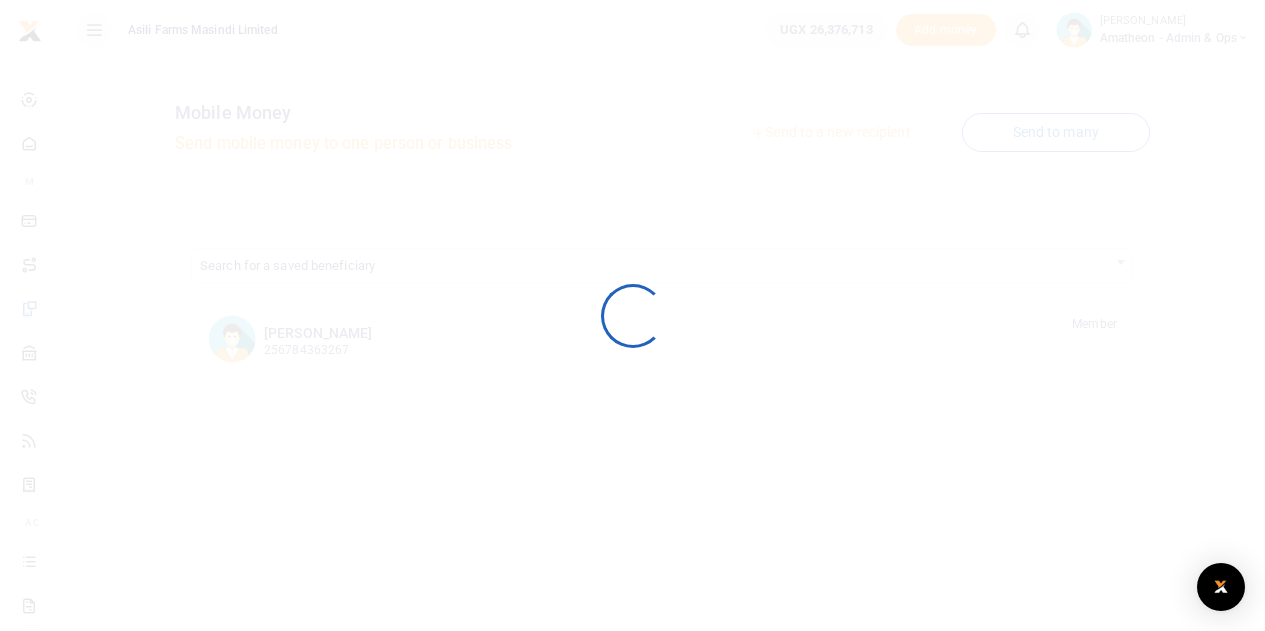 scroll, scrollTop: 0, scrollLeft: 0, axis: both 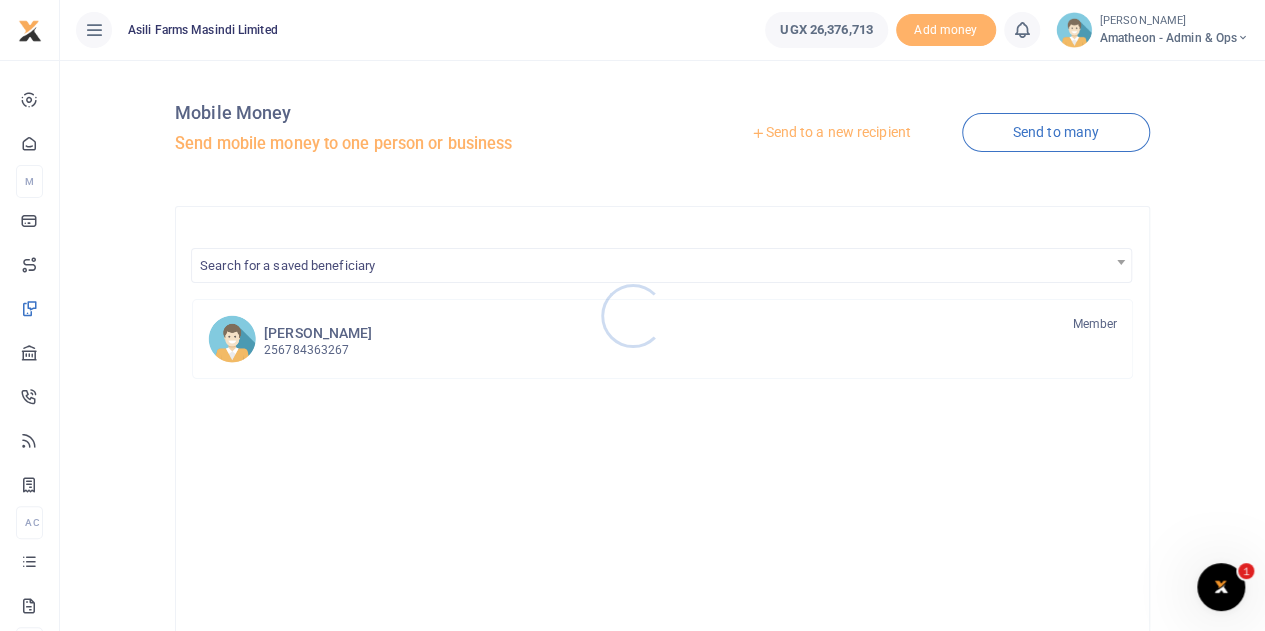 click at bounding box center [632, 315] 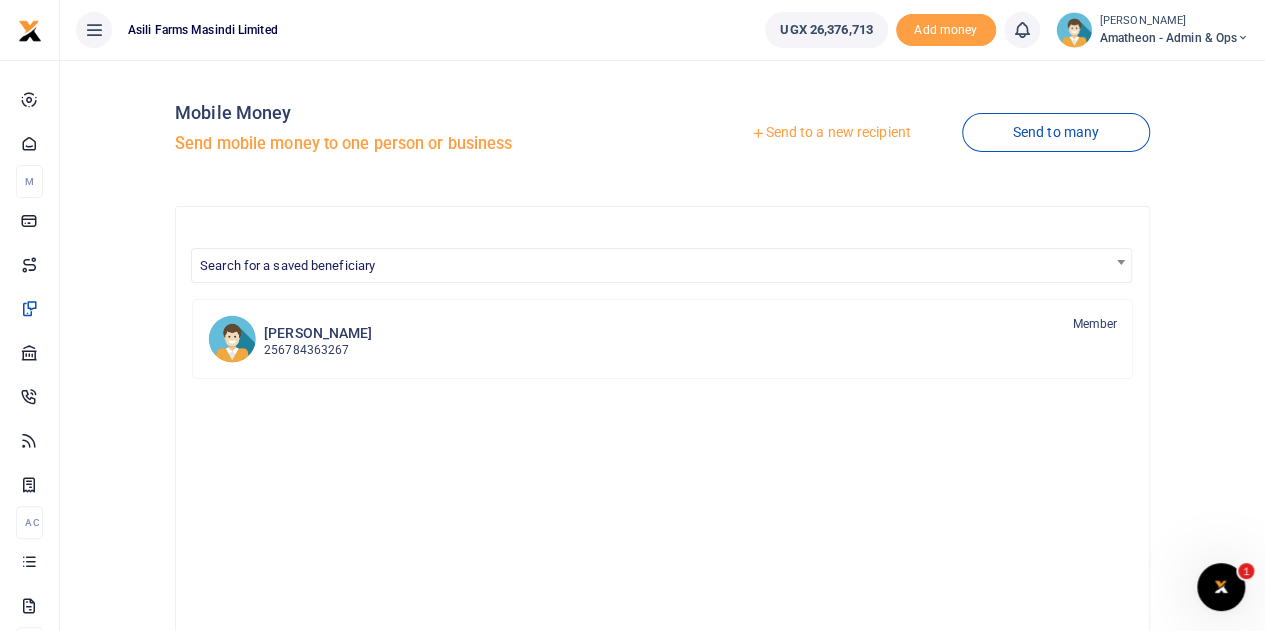 click on "Send to a new recipient" at bounding box center [830, 133] 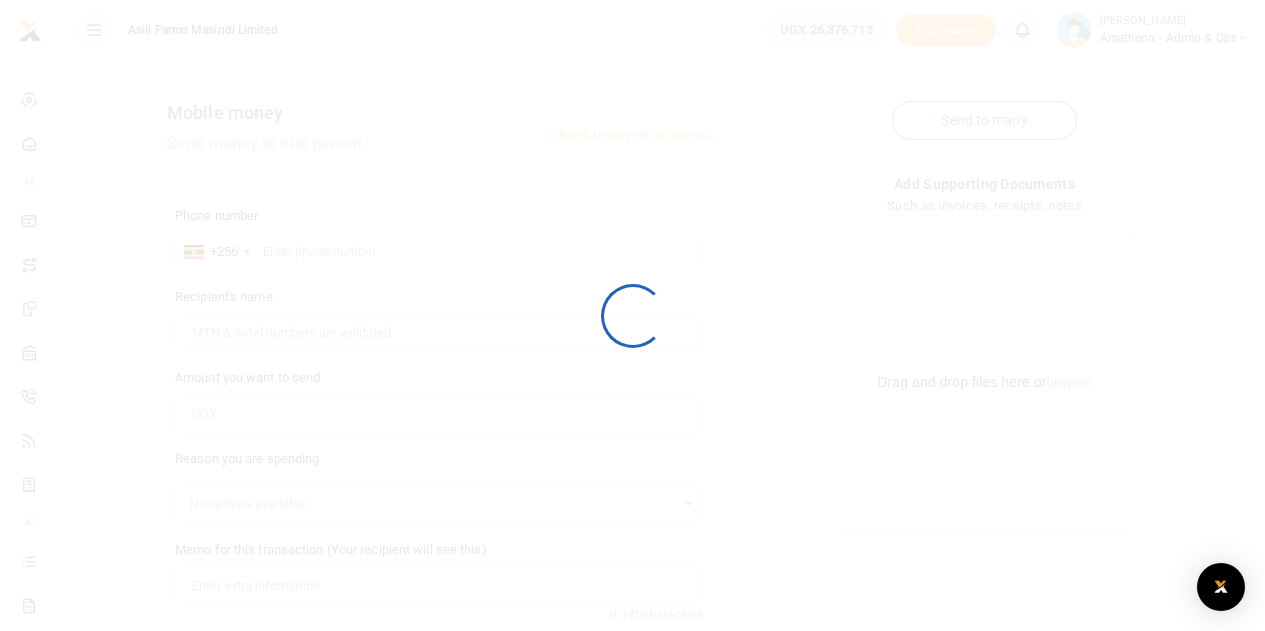 scroll, scrollTop: 0, scrollLeft: 0, axis: both 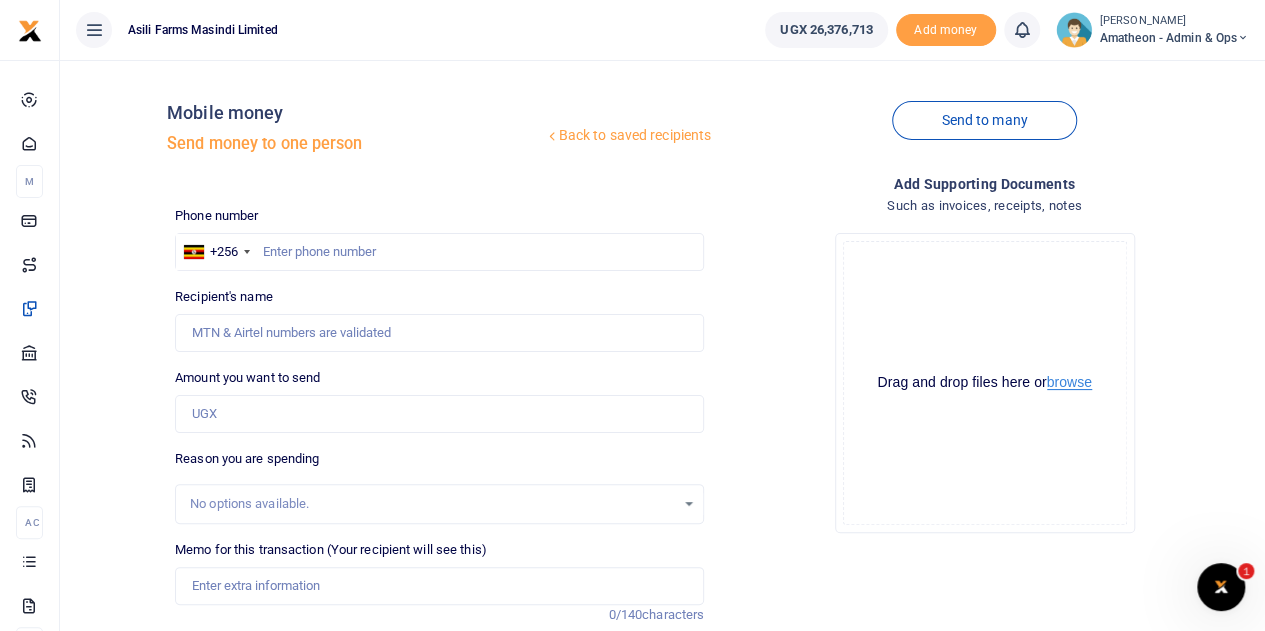click on "browse" at bounding box center [1069, 382] 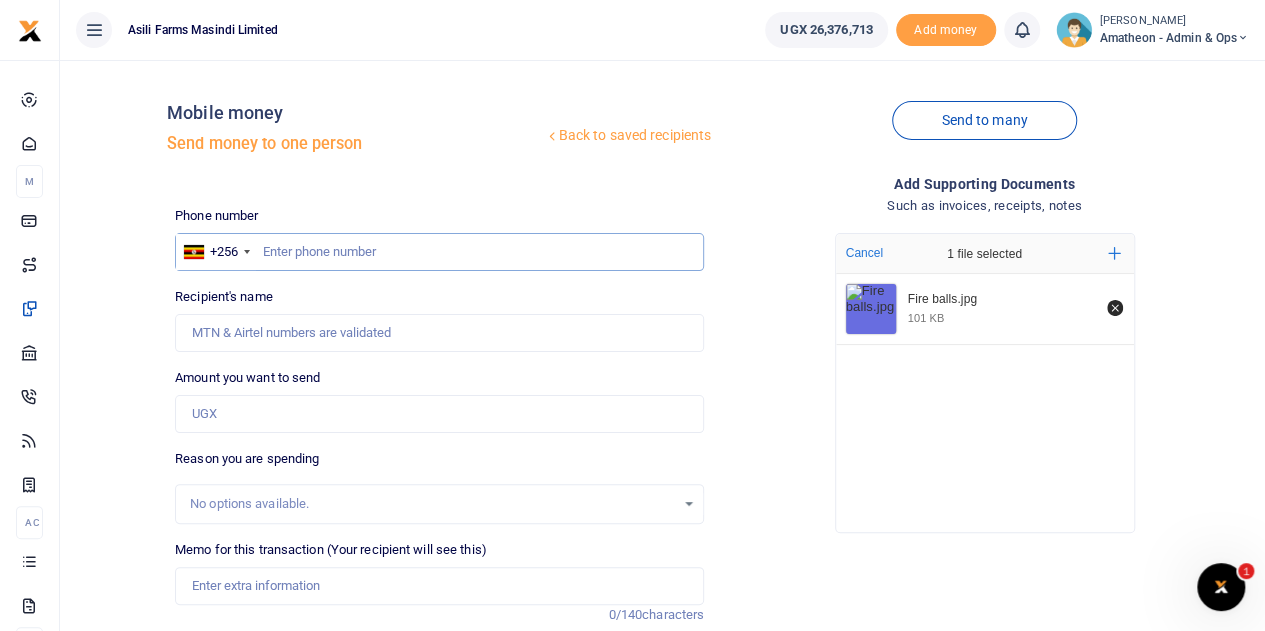 click at bounding box center [439, 252] 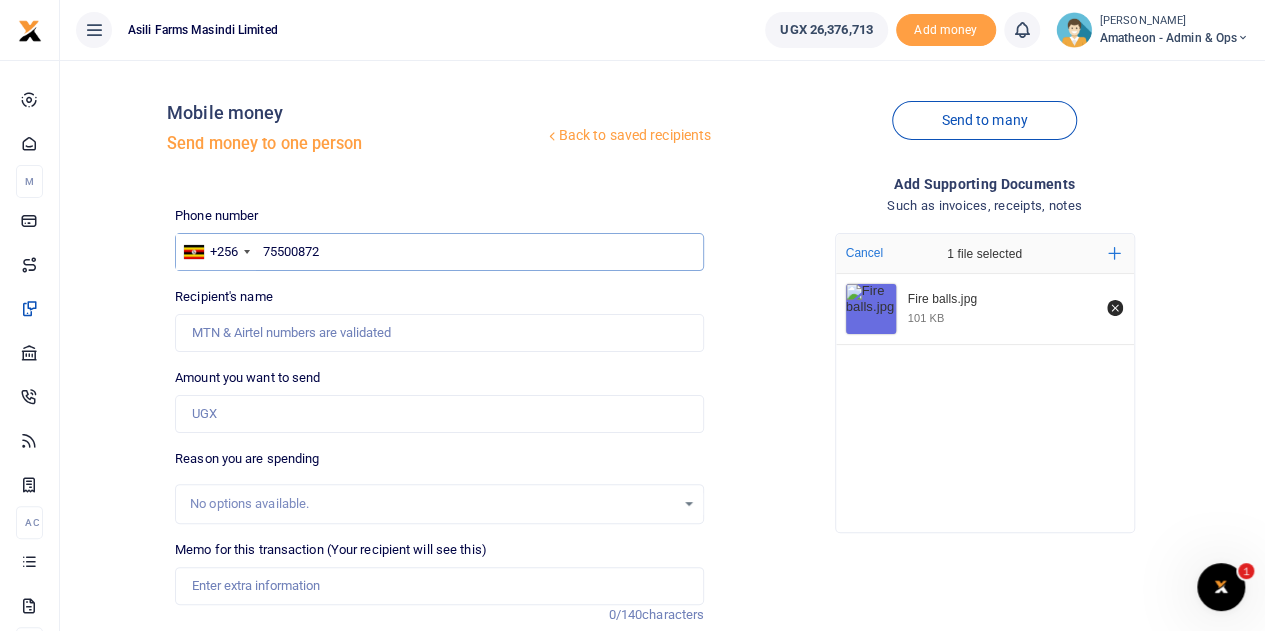 type on "755008728" 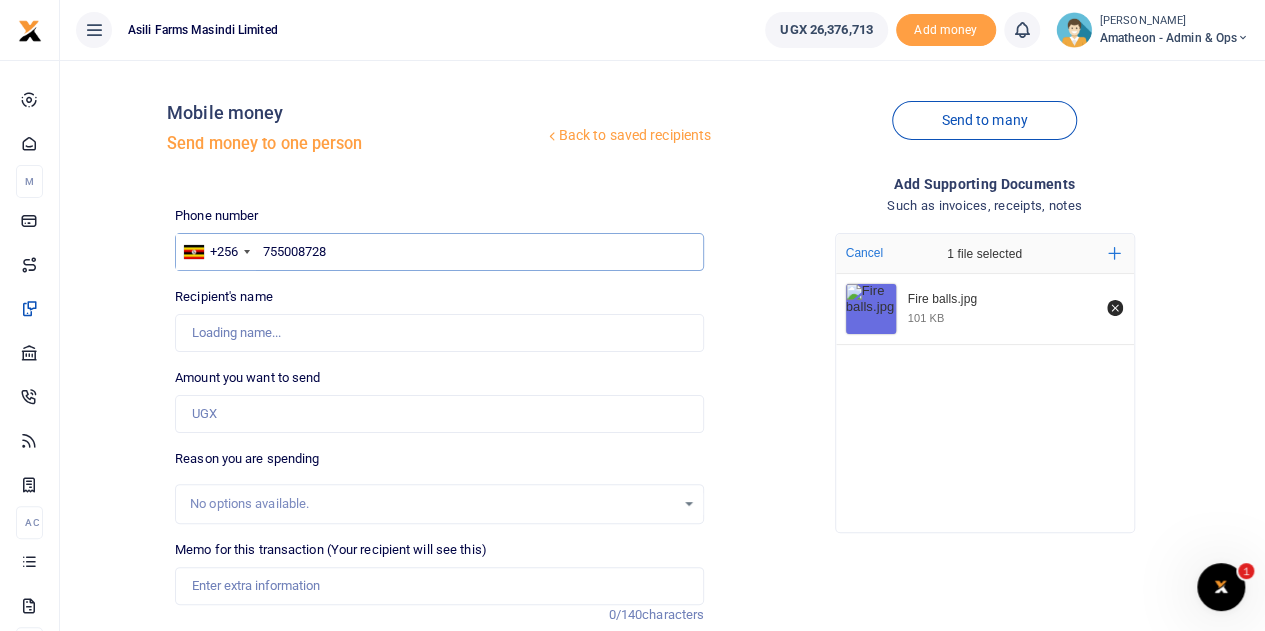 type on "[PERSON_NAME]" 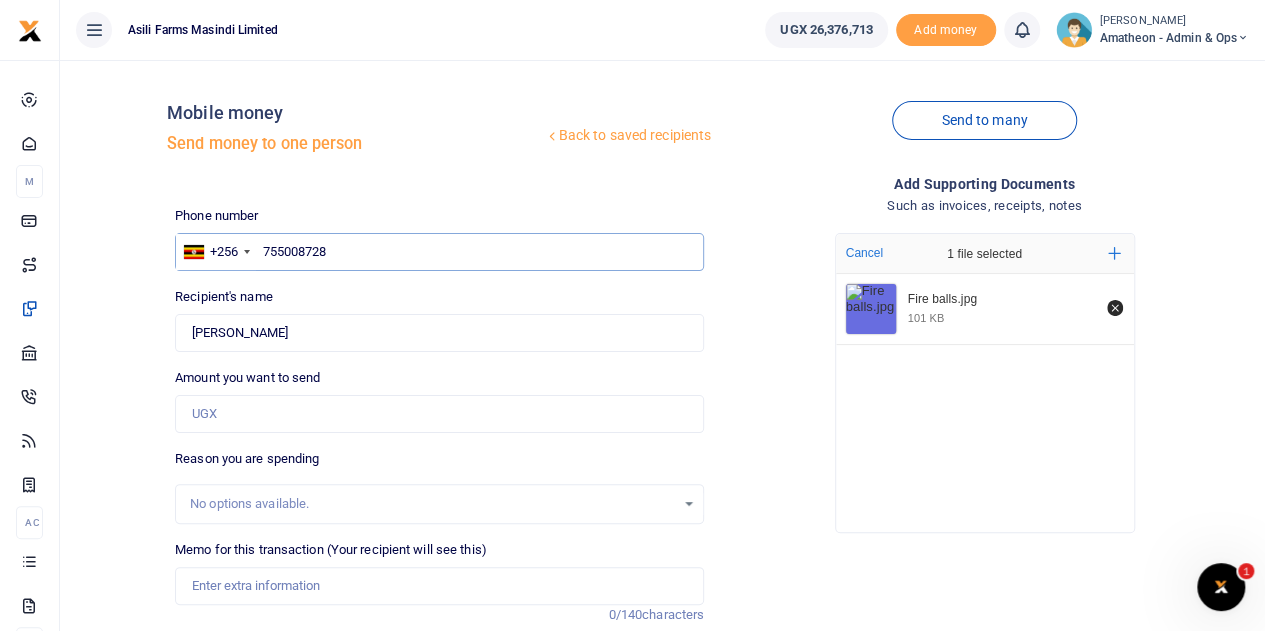 type on "755008728" 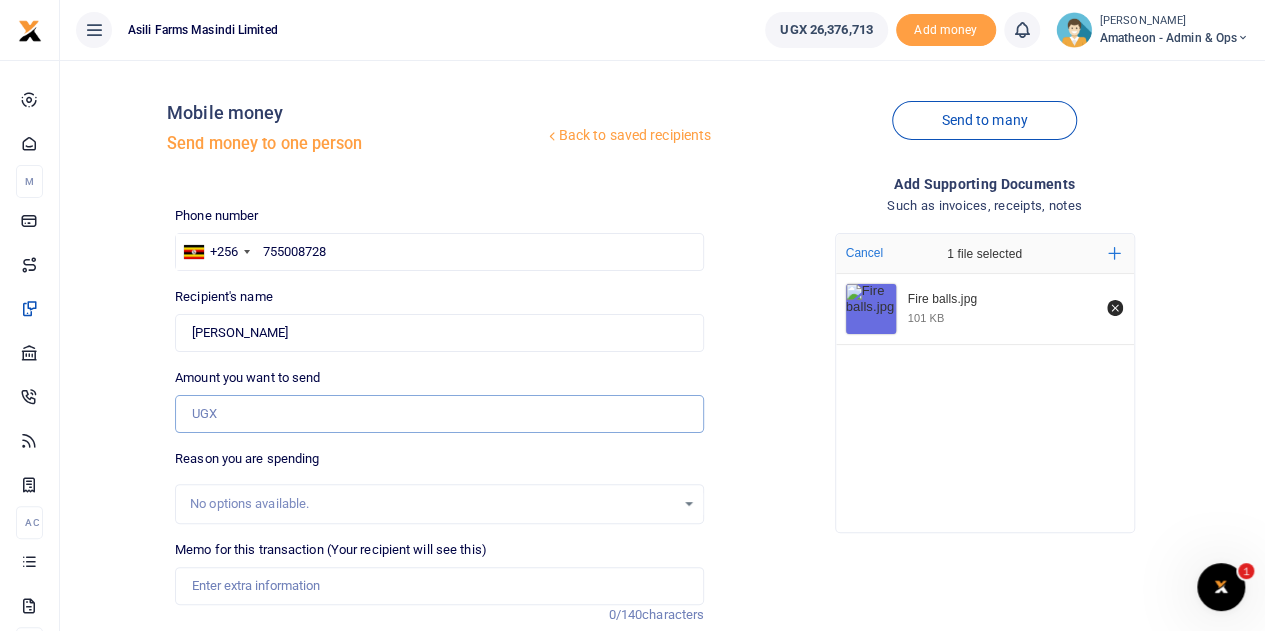 click on "Amount you want to send" at bounding box center (439, 414) 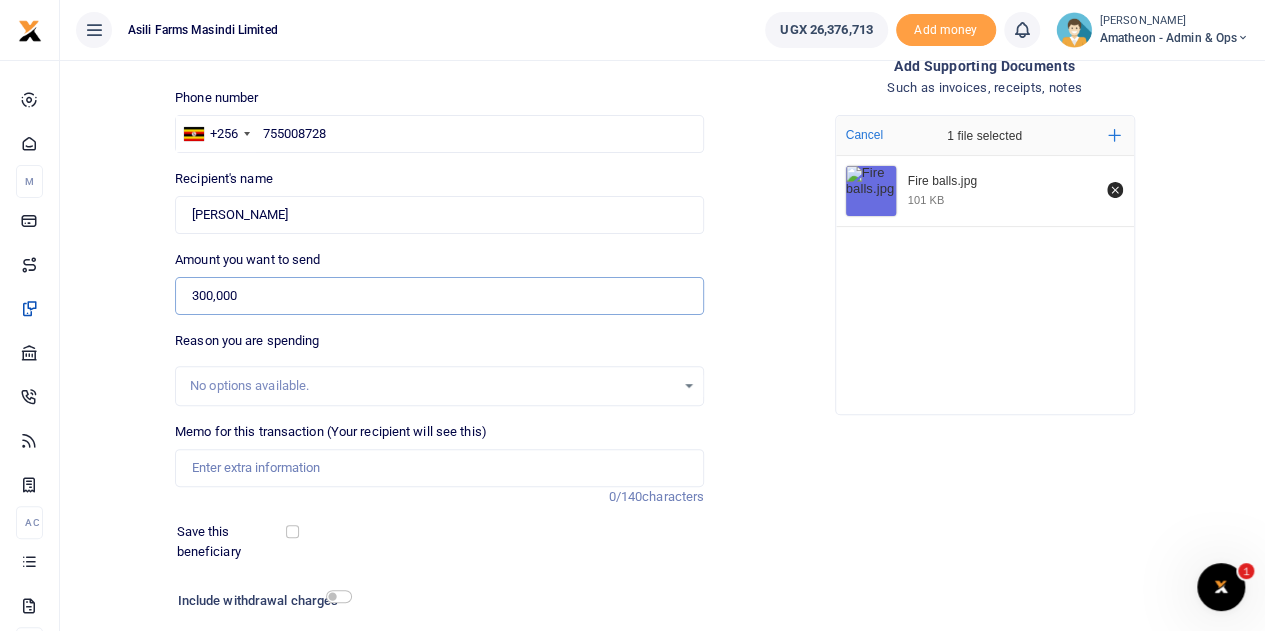 scroll, scrollTop: 200, scrollLeft: 0, axis: vertical 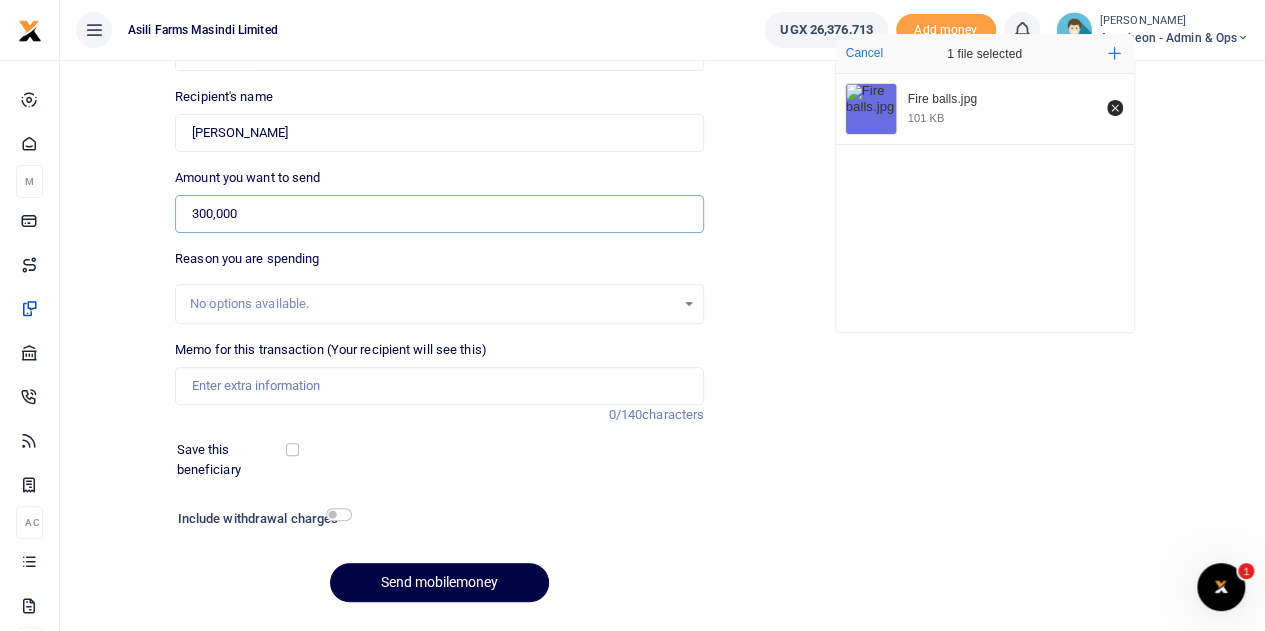 type on "300,000" 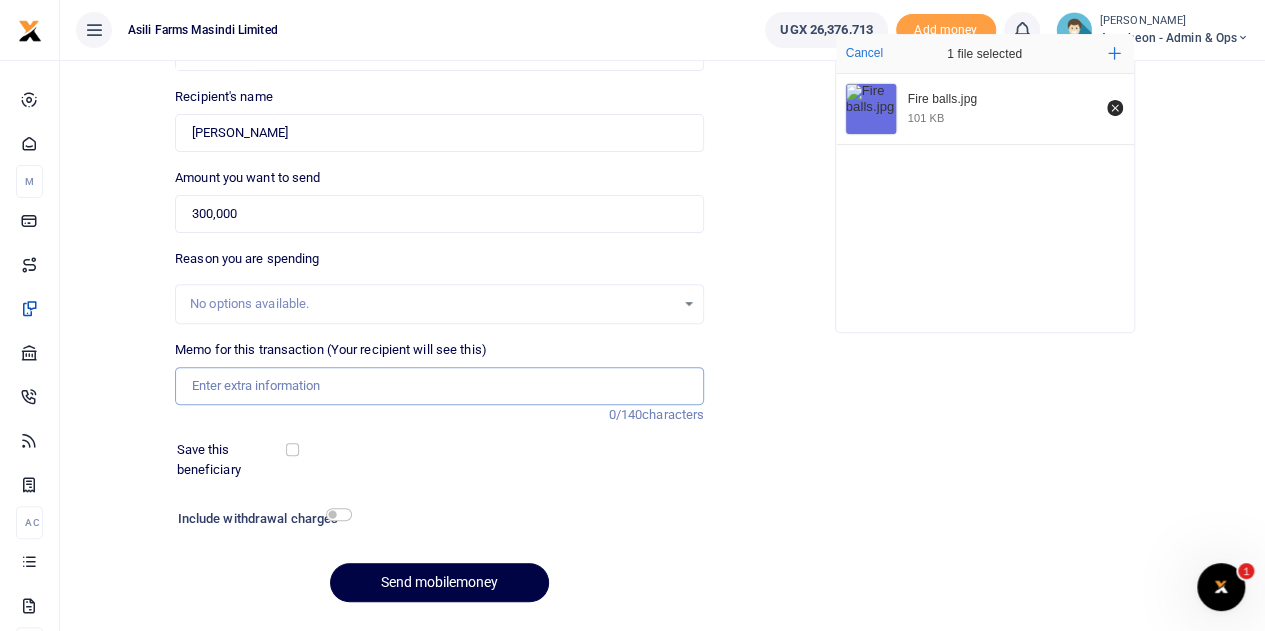 click on "Memo for this transaction (Your recipient will see this)" at bounding box center (439, 386) 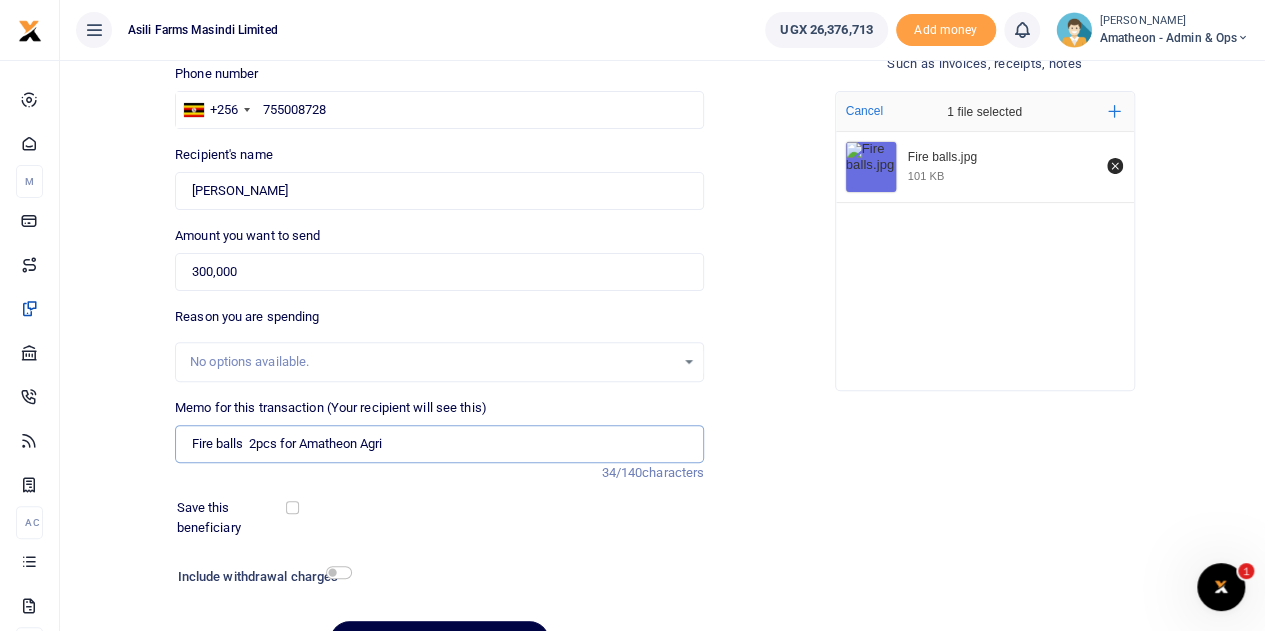 scroll, scrollTop: 252, scrollLeft: 0, axis: vertical 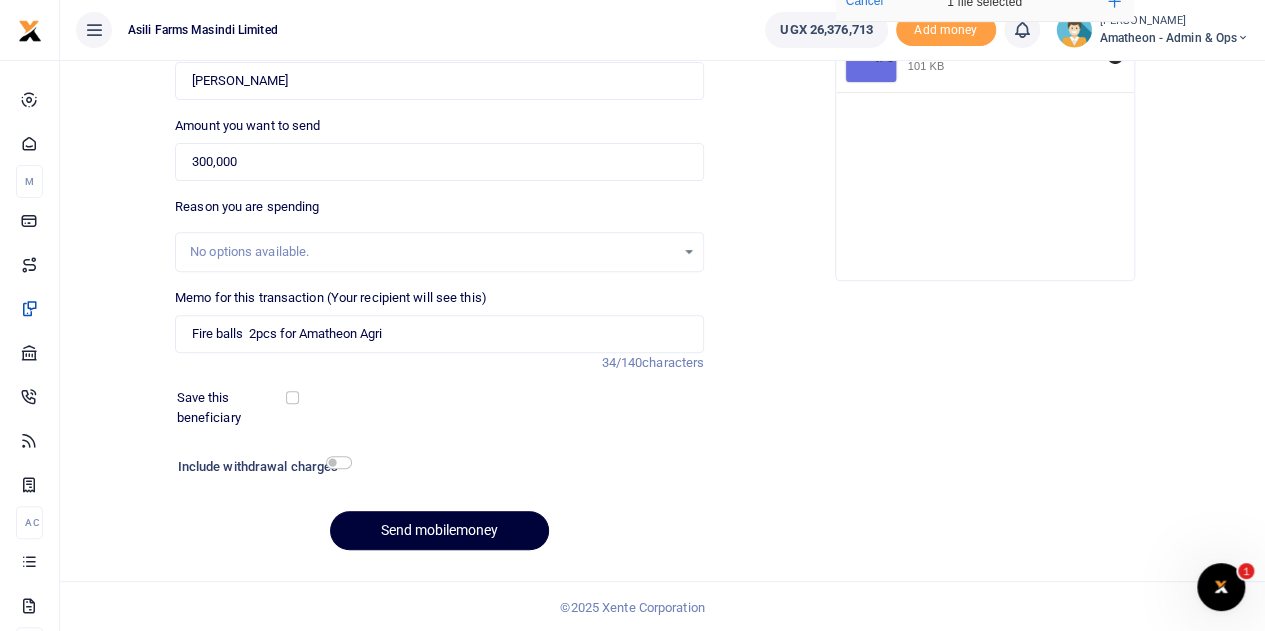 click on "Send mobilemoney" at bounding box center [439, 530] 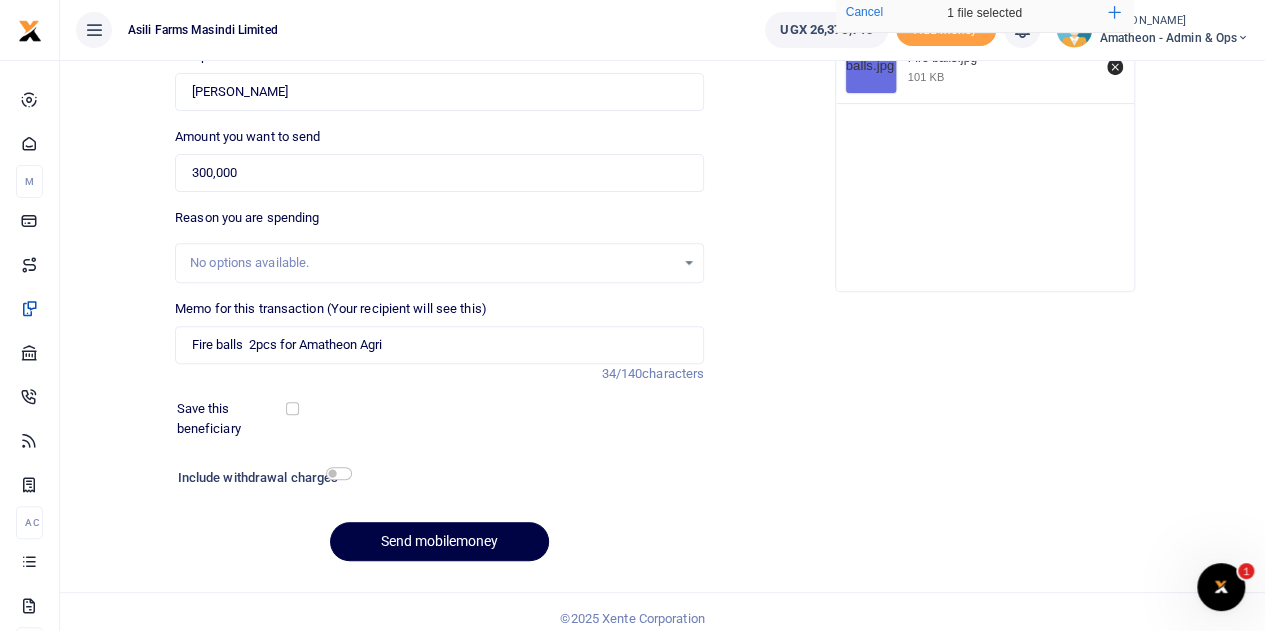scroll, scrollTop: 252, scrollLeft: 0, axis: vertical 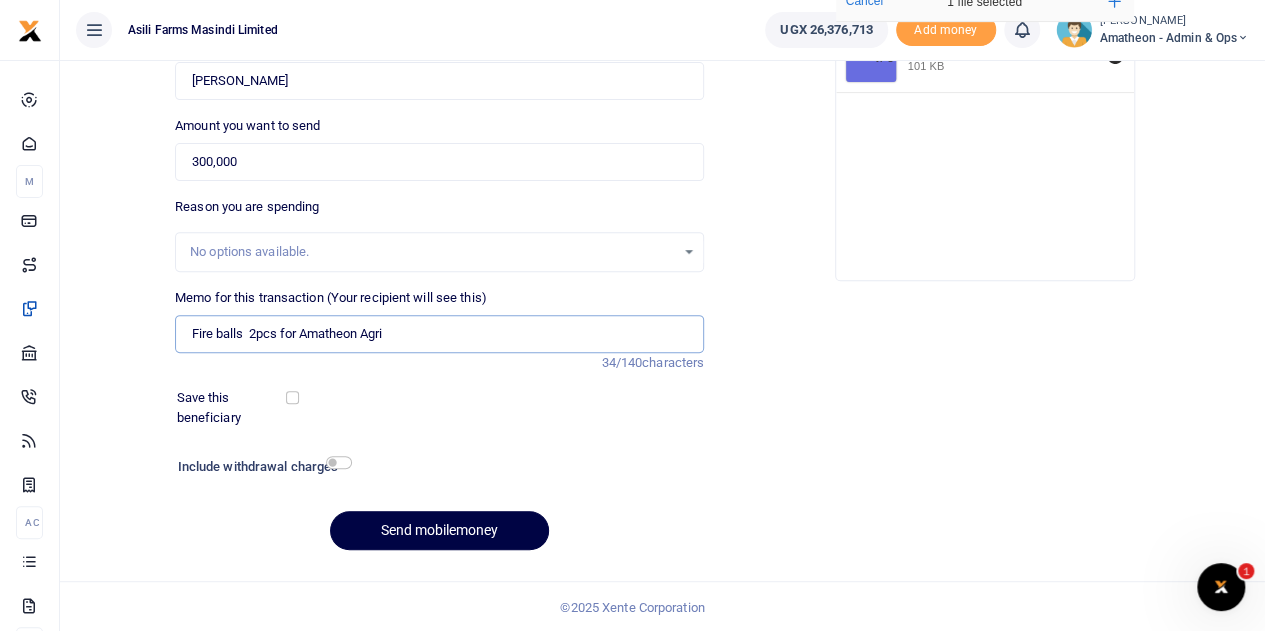 click on "Fire balls  2pcs for Amatheon Agri" at bounding box center (439, 334) 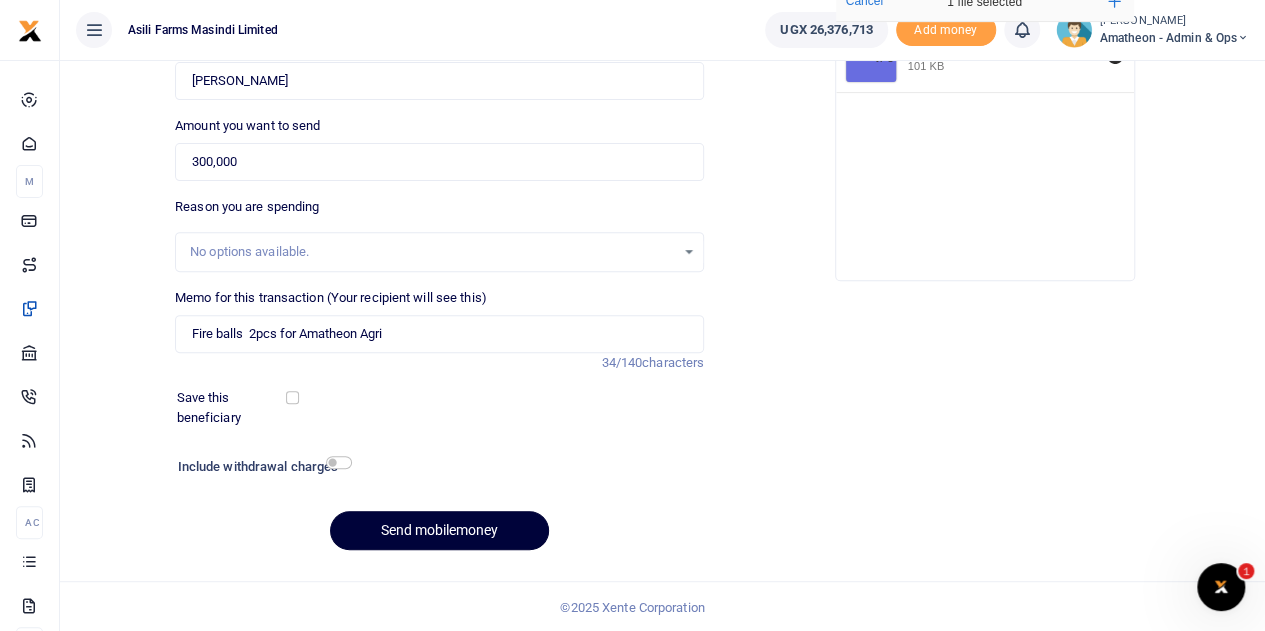 click on "Send mobilemoney" at bounding box center (439, 530) 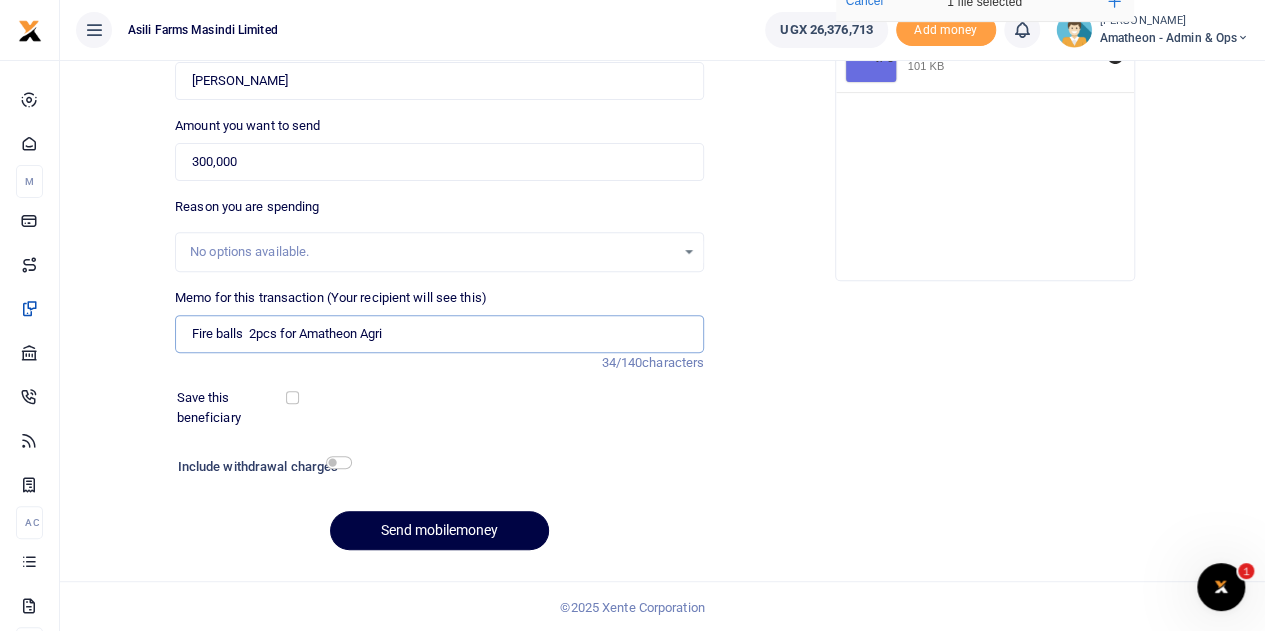 click on "Fire balls  2pcs for Amatheon Agri" at bounding box center (439, 334) 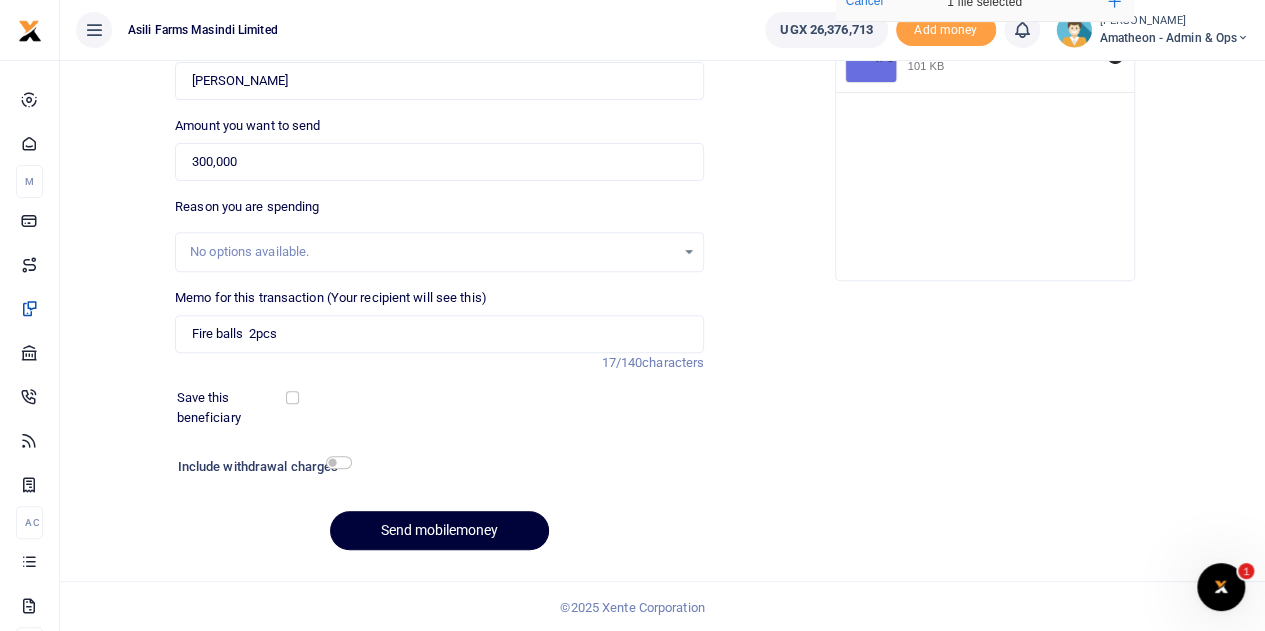 click on "Send mobilemoney" at bounding box center (439, 530) 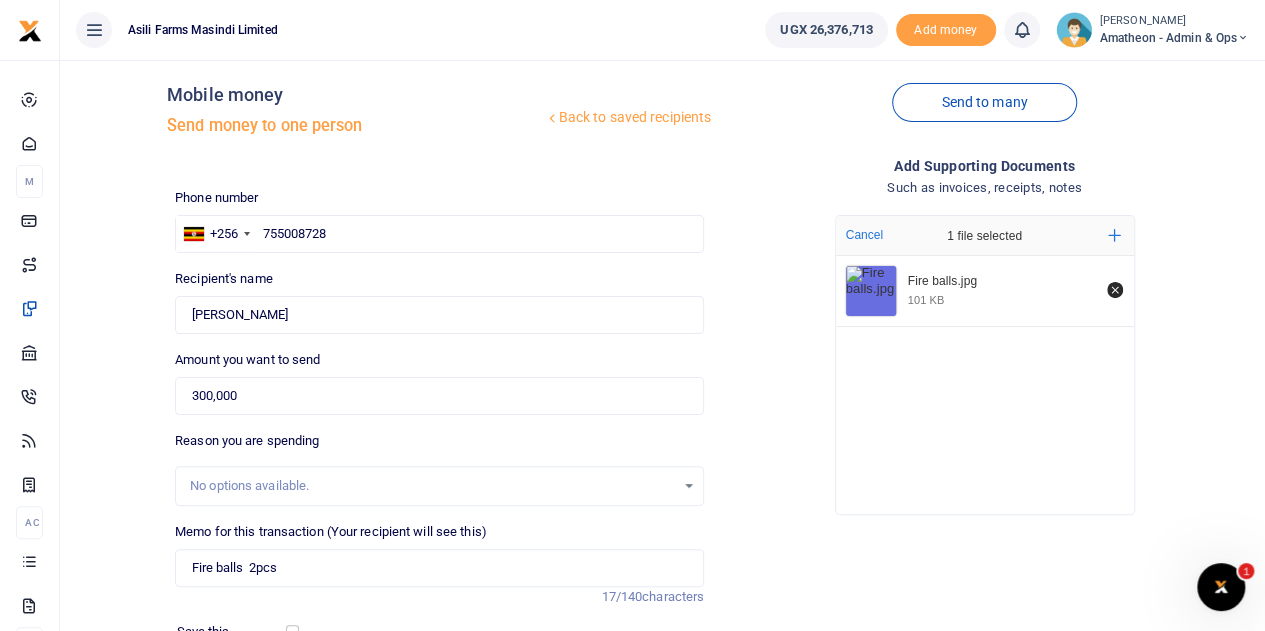 scroll, scrollTop: 0, scrollLeft: 0, axis: both 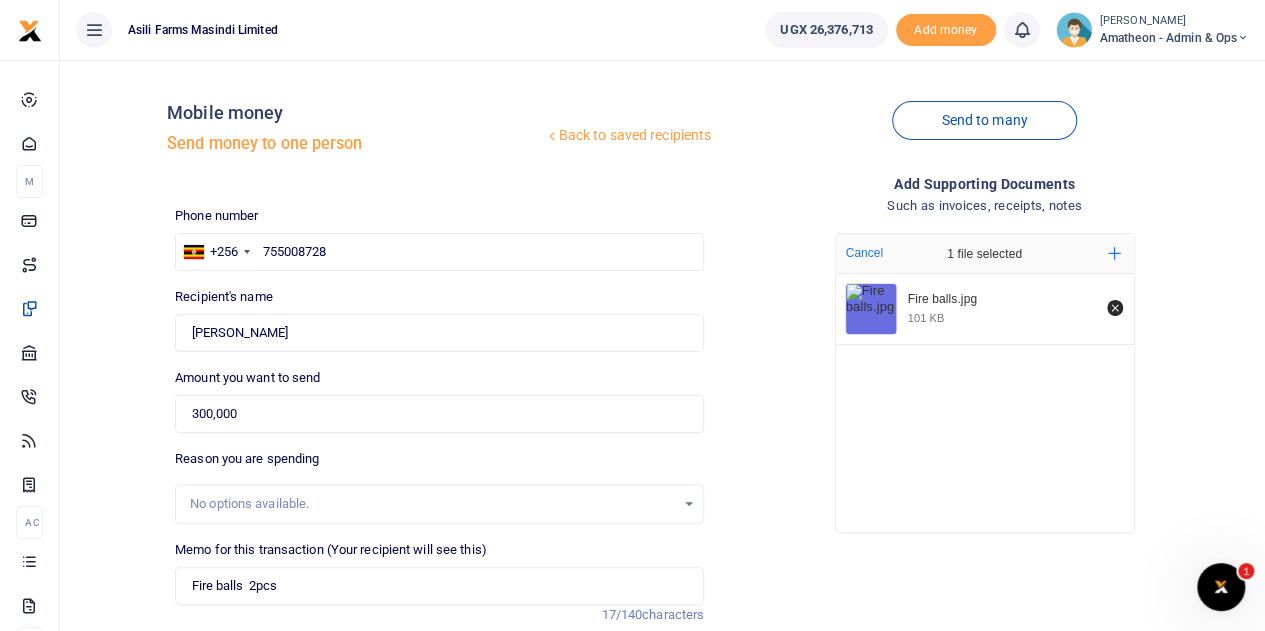 click on "Recipient's name
Found
Name is required." at bounding box center [439, 319] 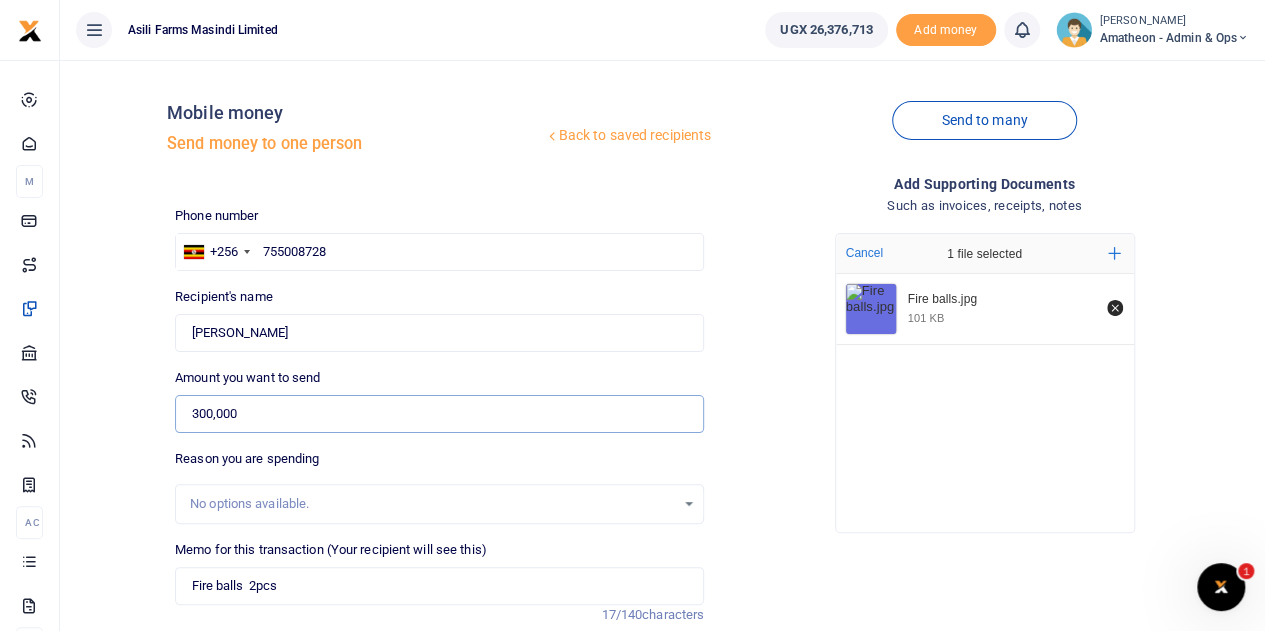 click on "300,000" at bounding box center (439, 414) 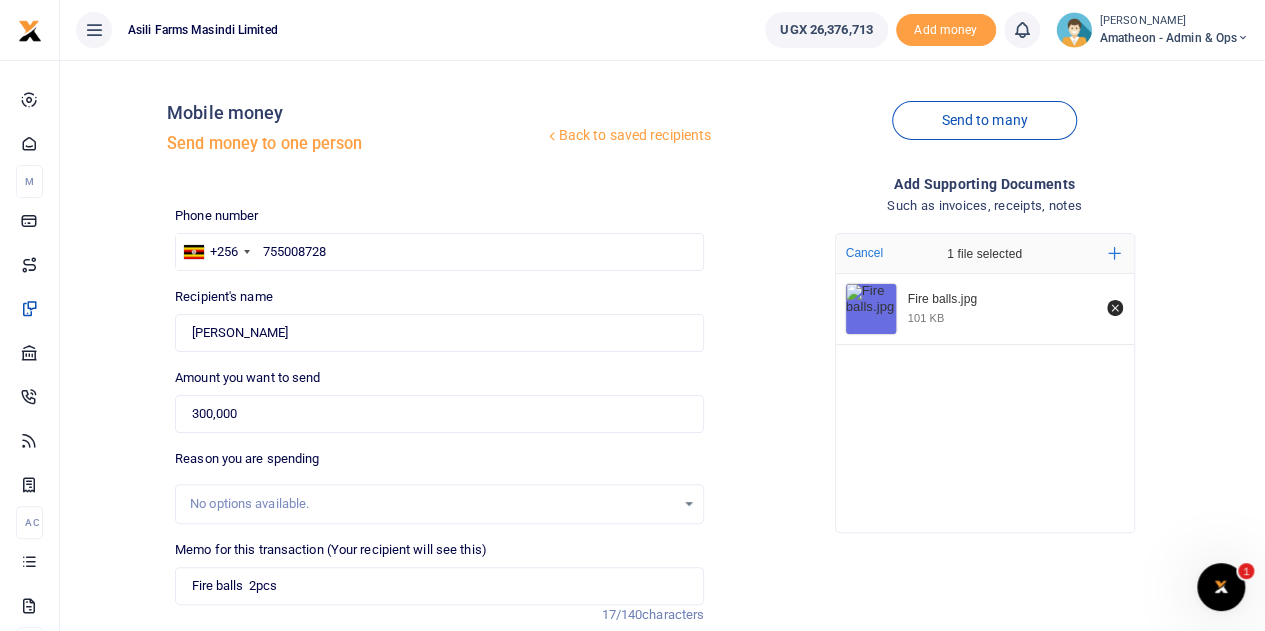click on "Reason you are spending
No options available. Failed to load spend categories" at bounding box center (439, 486) 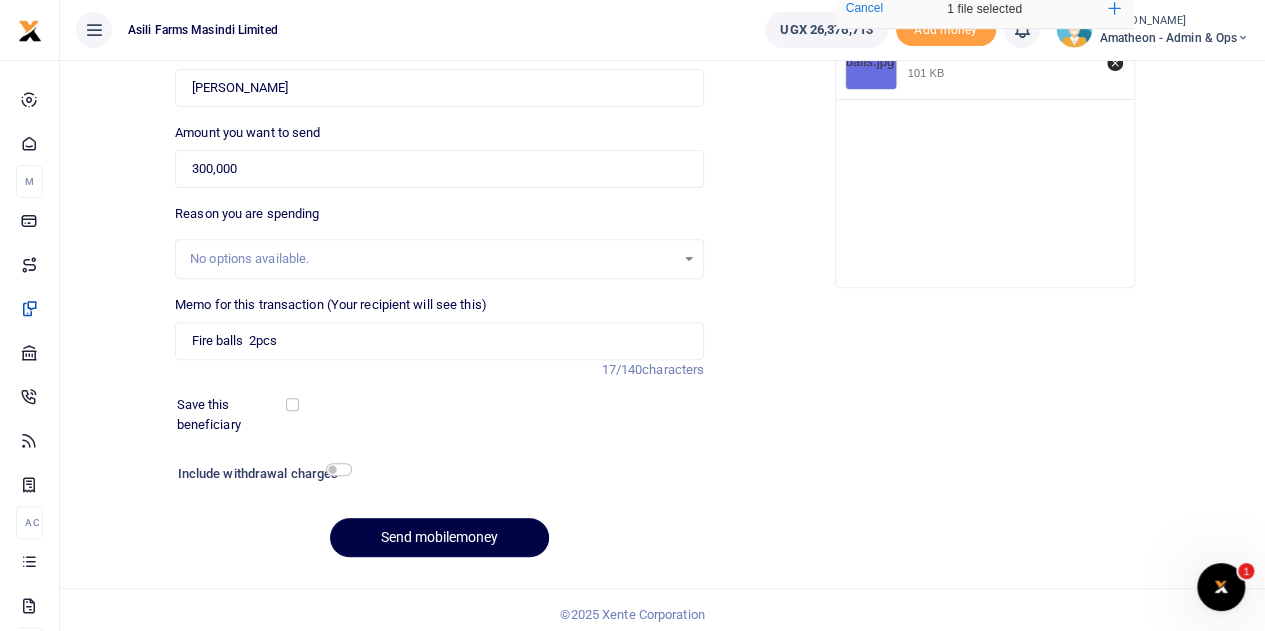 scroll, scrollTop: 252, scrollLeft: 0, axis: vertical 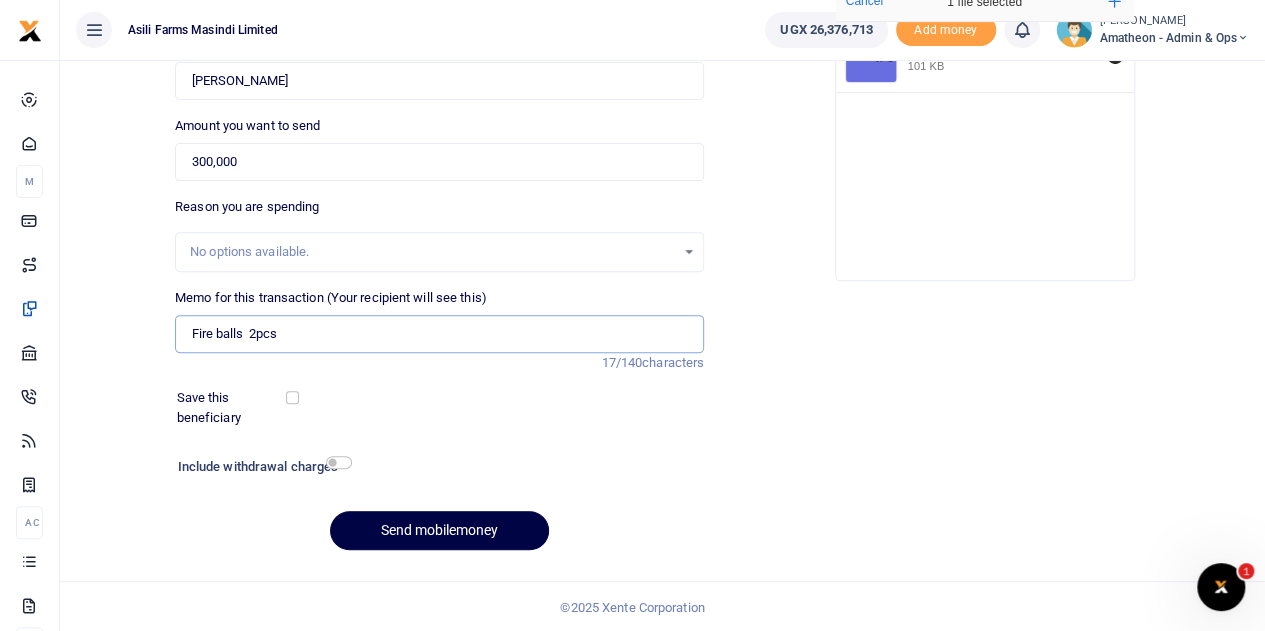 click on "Fire balls  2pcs" at bounding box center [439, 334] 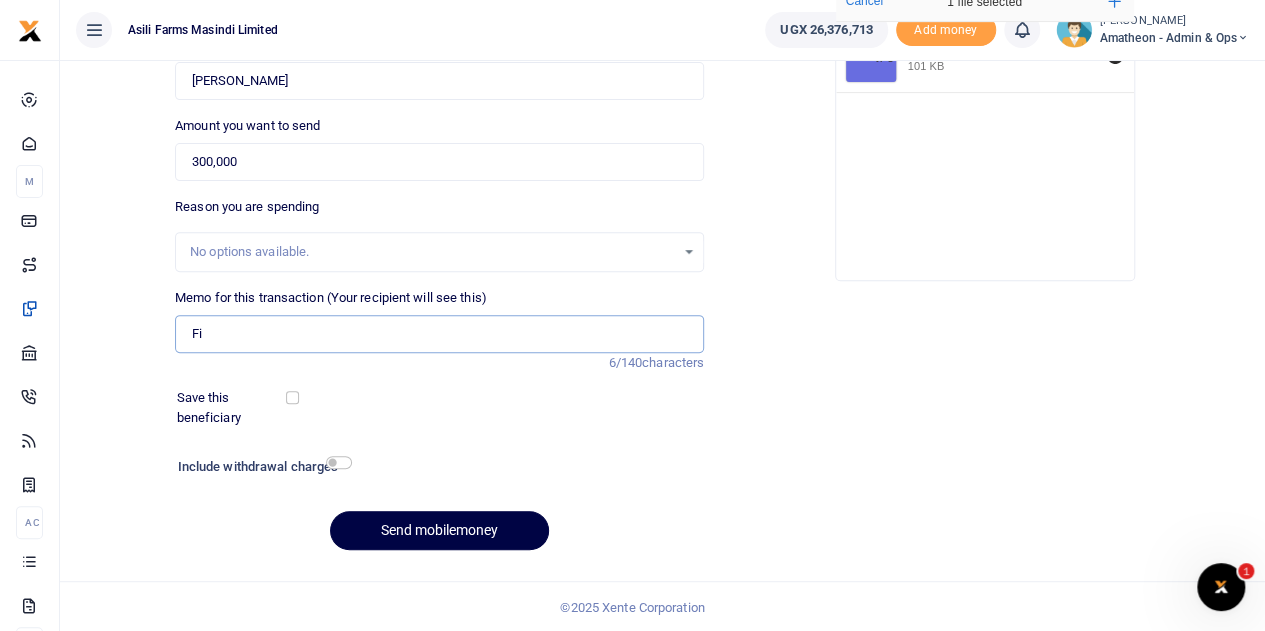type on "F" 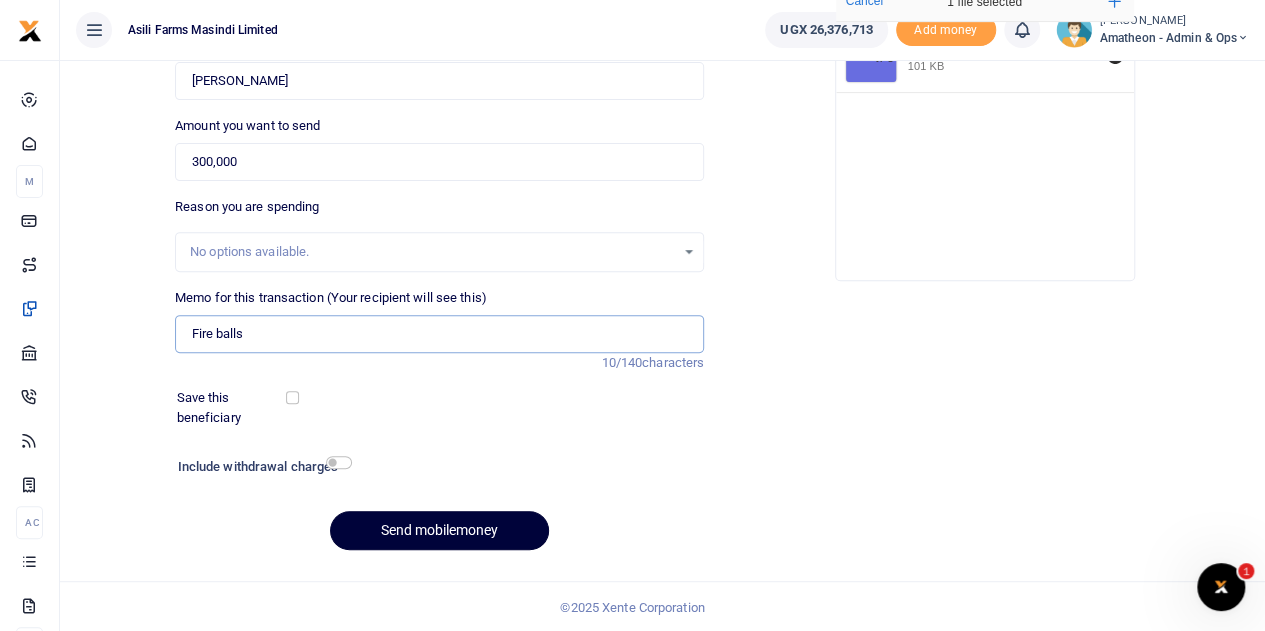 type on "Fire balls" 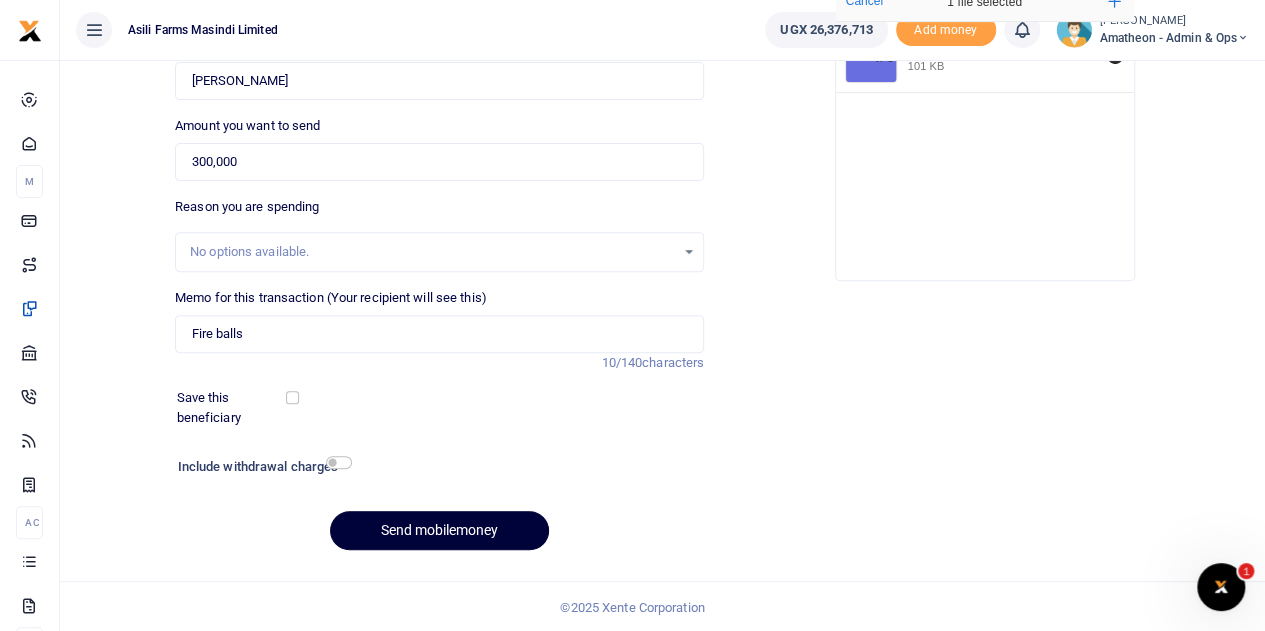 click on "Send mobilemoney" at bounding box center [439, 530] 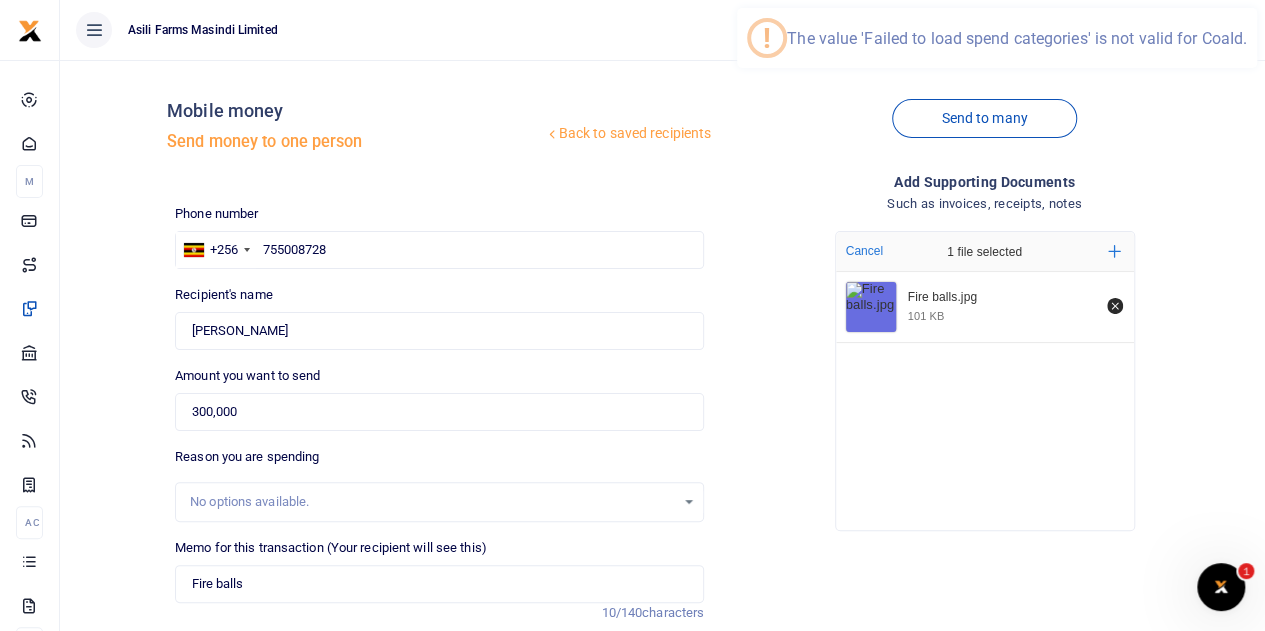 scroll, scrollTop: 0, scrollLeft: 0, axis: both 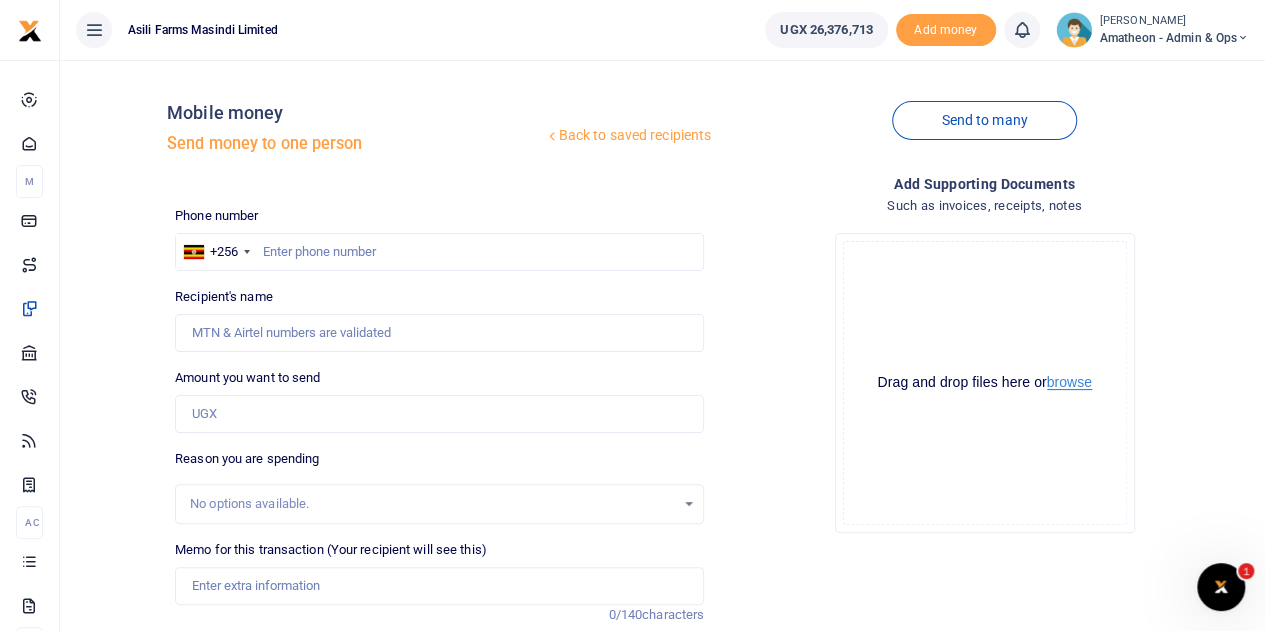 click on "browse" at bounding box center [1069, 382] 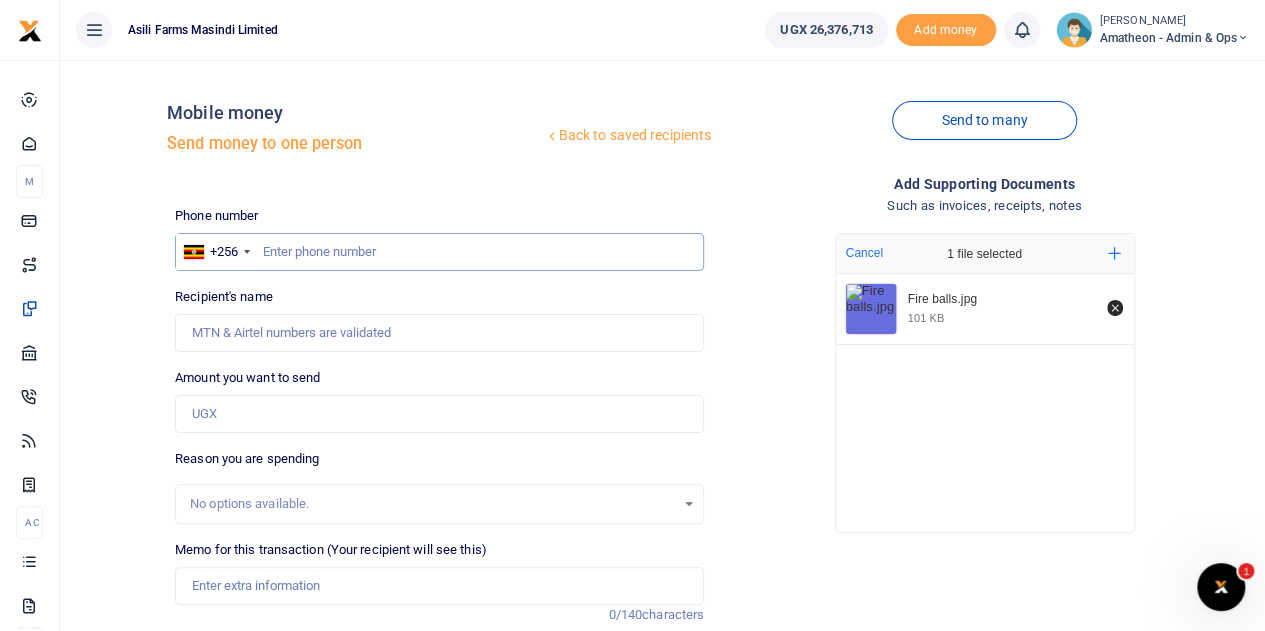 click at bounding box center (439, 252) 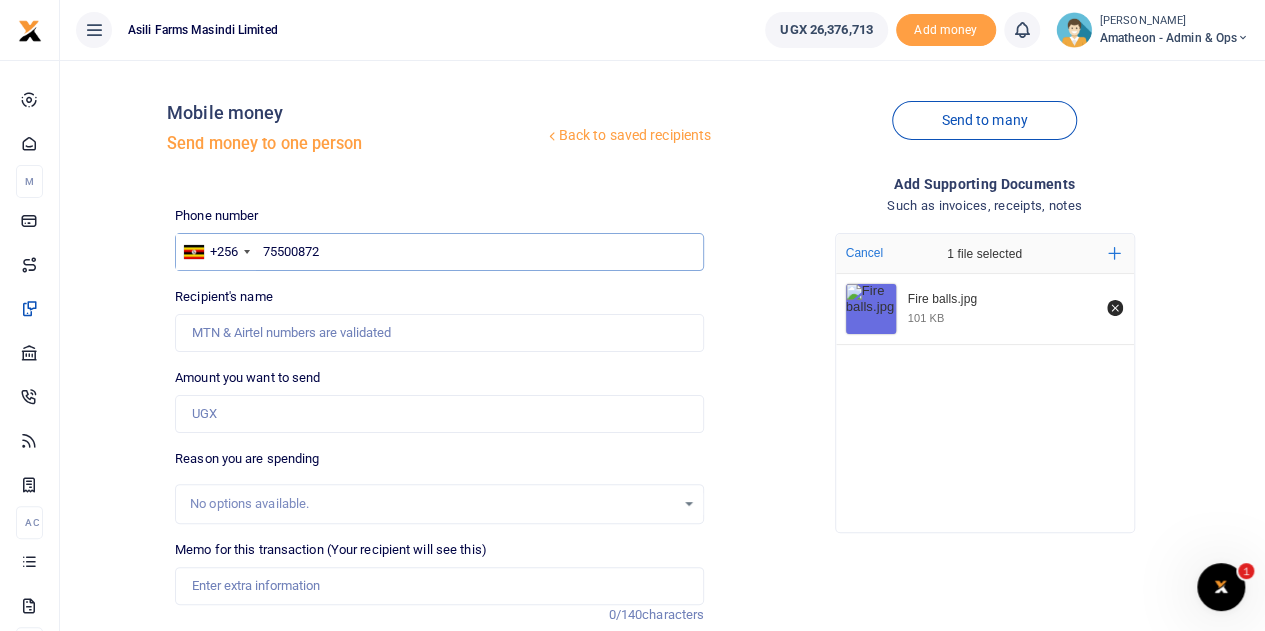 type on "755008728" 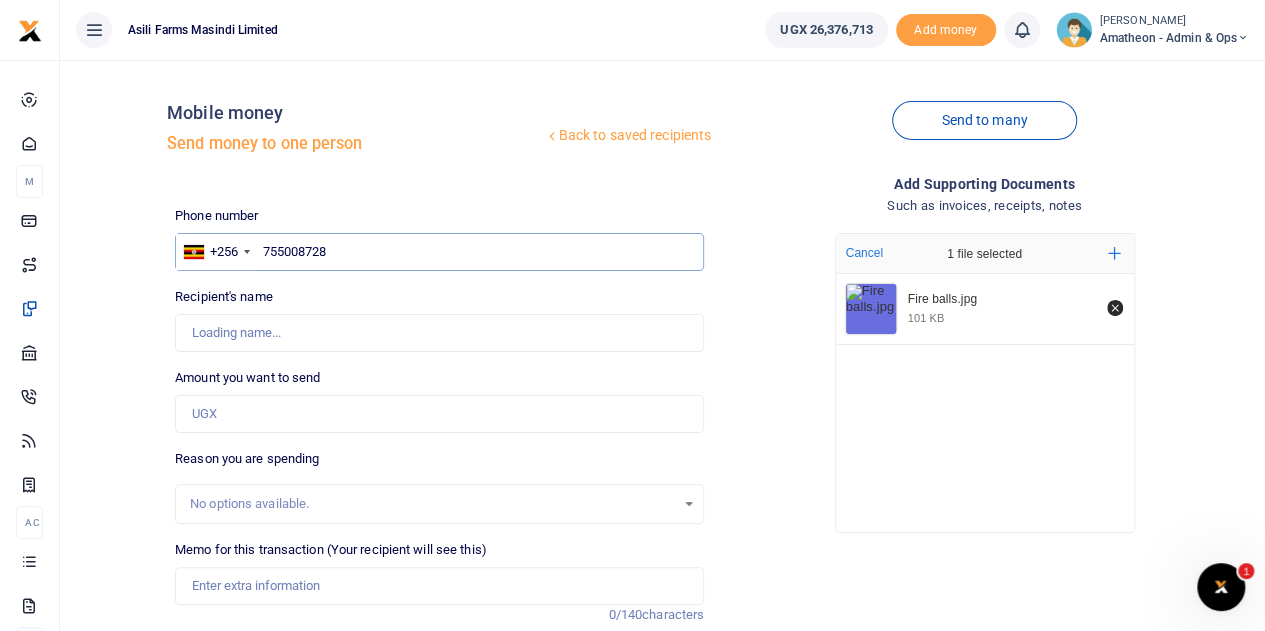 type on "[PERSON_NAME]" 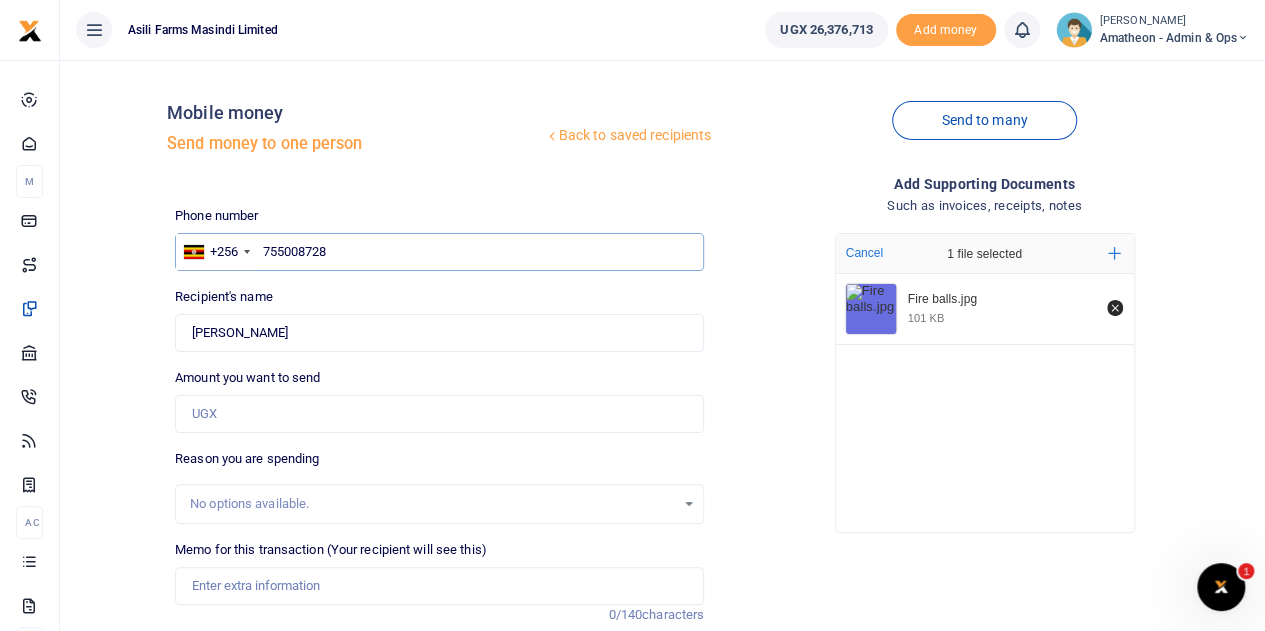 type on "755008728" 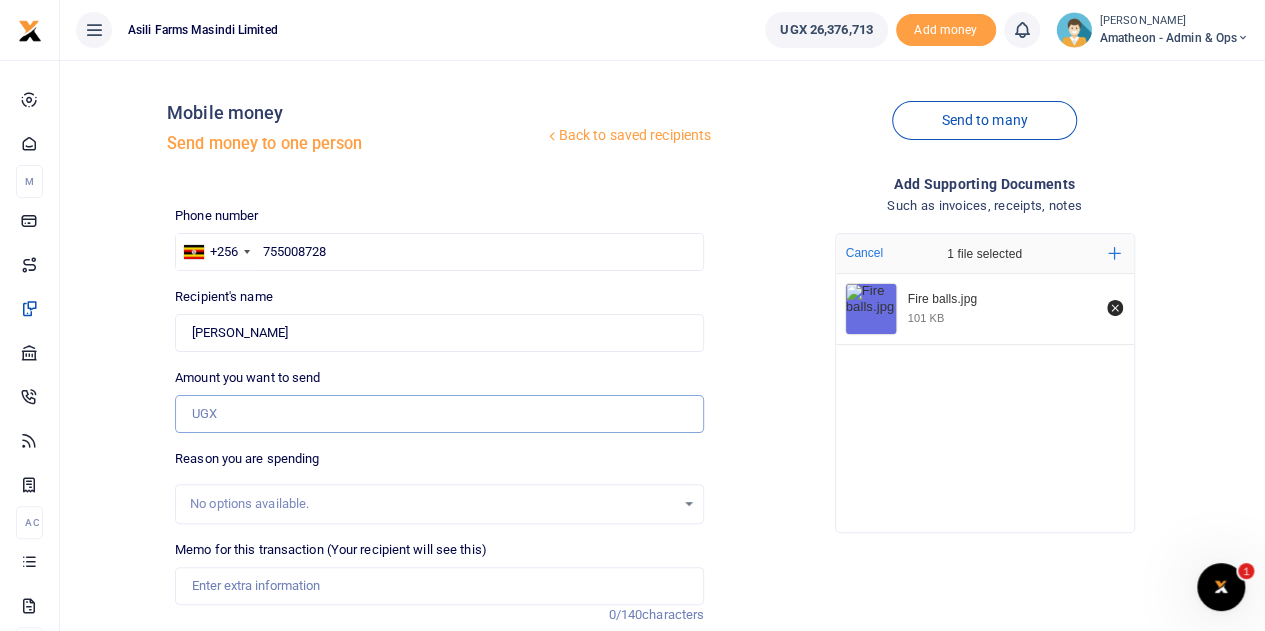 click on "Amount you want to send" at bounding box center [439, 414] 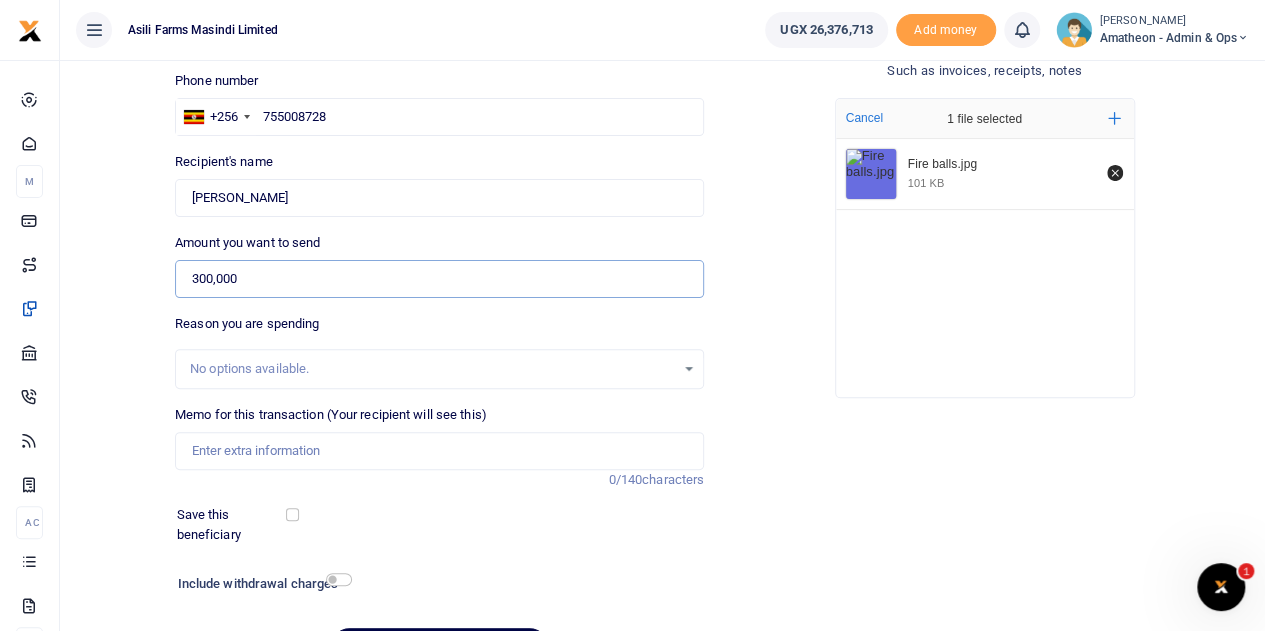scroll, scrollTop: 200, scrollLeft: 0, axis: vertical 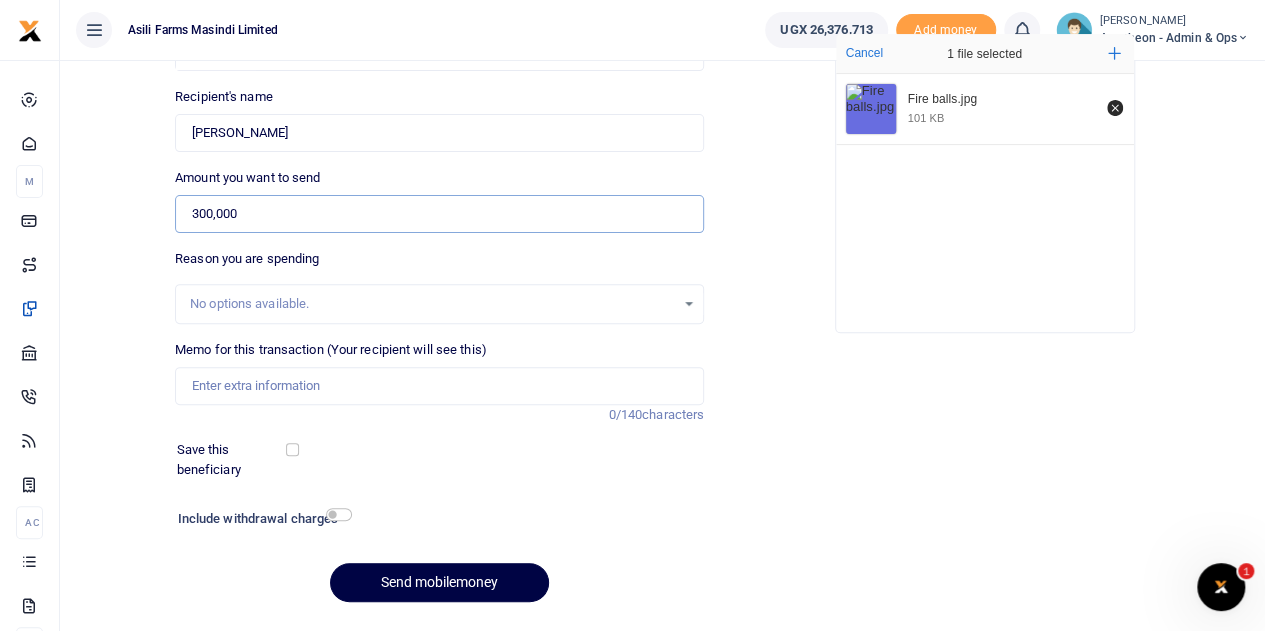 type on "300,000" 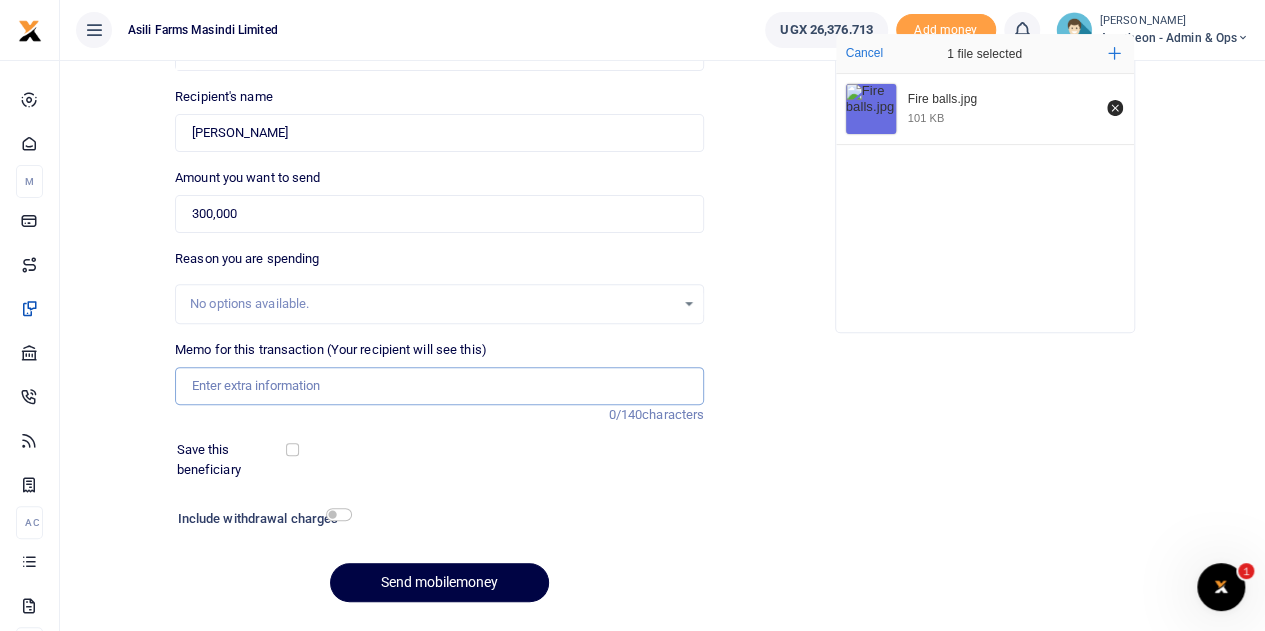 click on "Memo for this transaction (Your recipient will see this)" at bounding box center [439, 386] 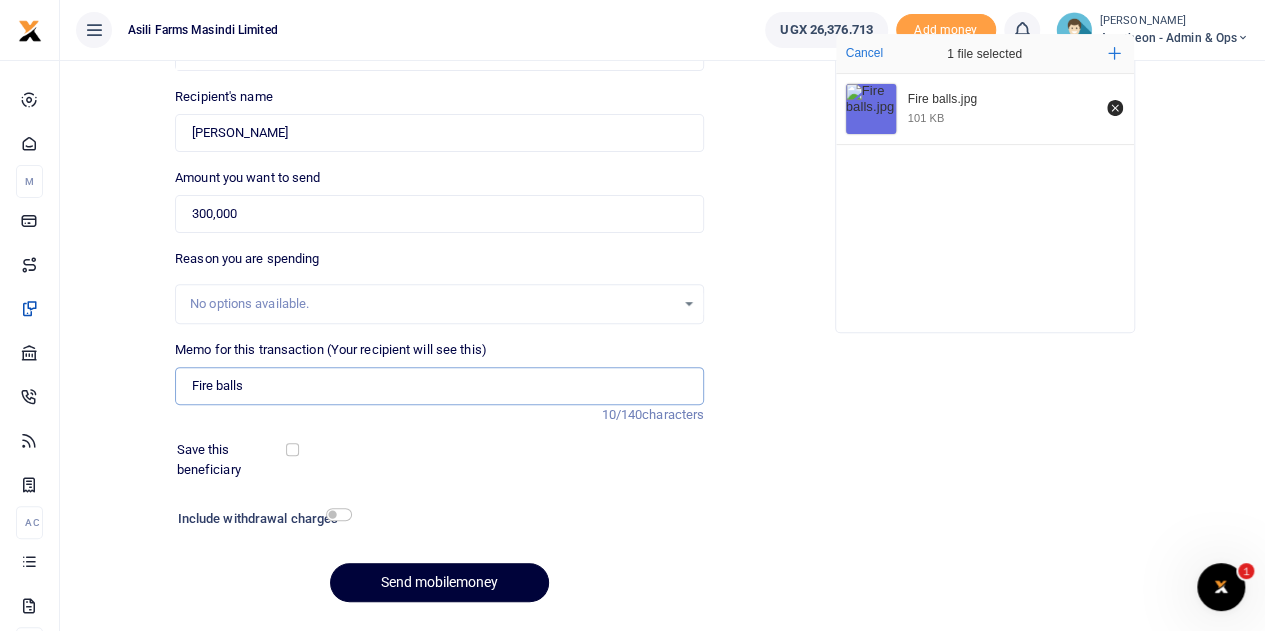 type on "Fire balls" 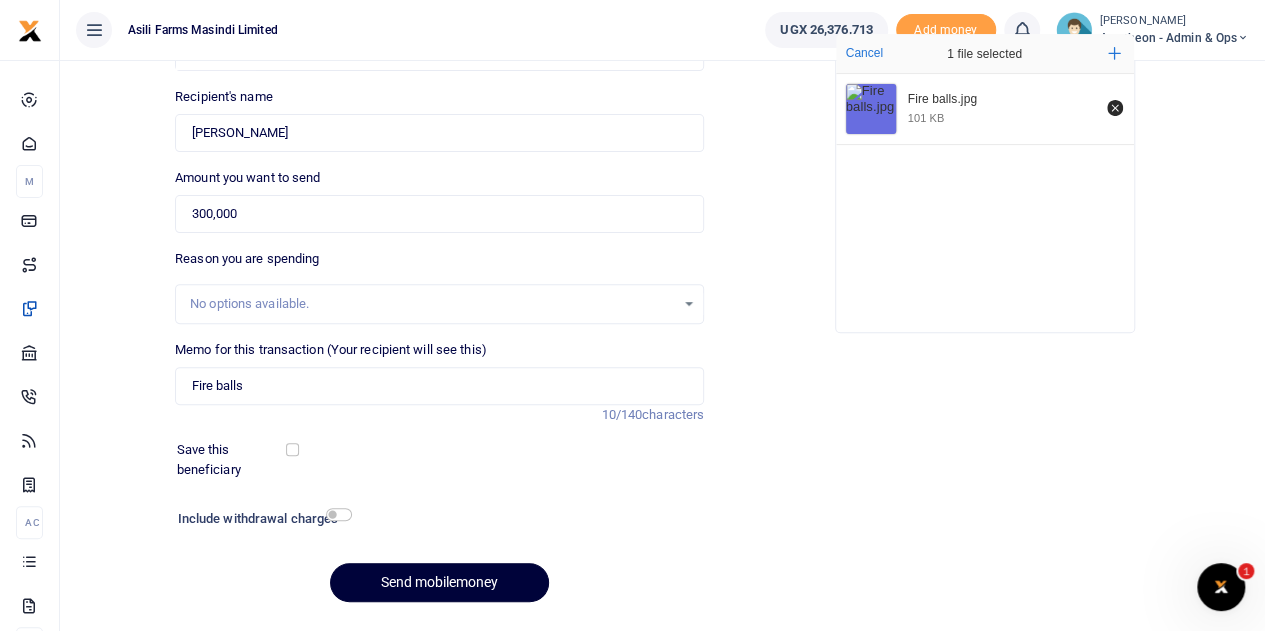 click on "Send mobilemoney" at bounding box center [439, 582] 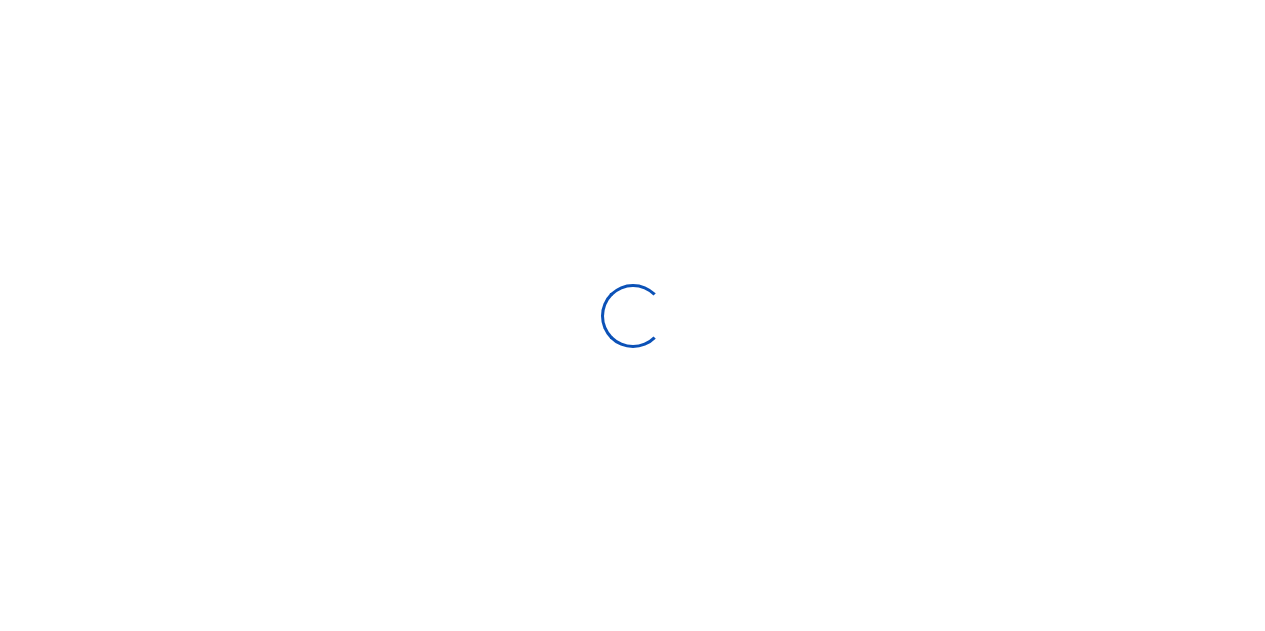select 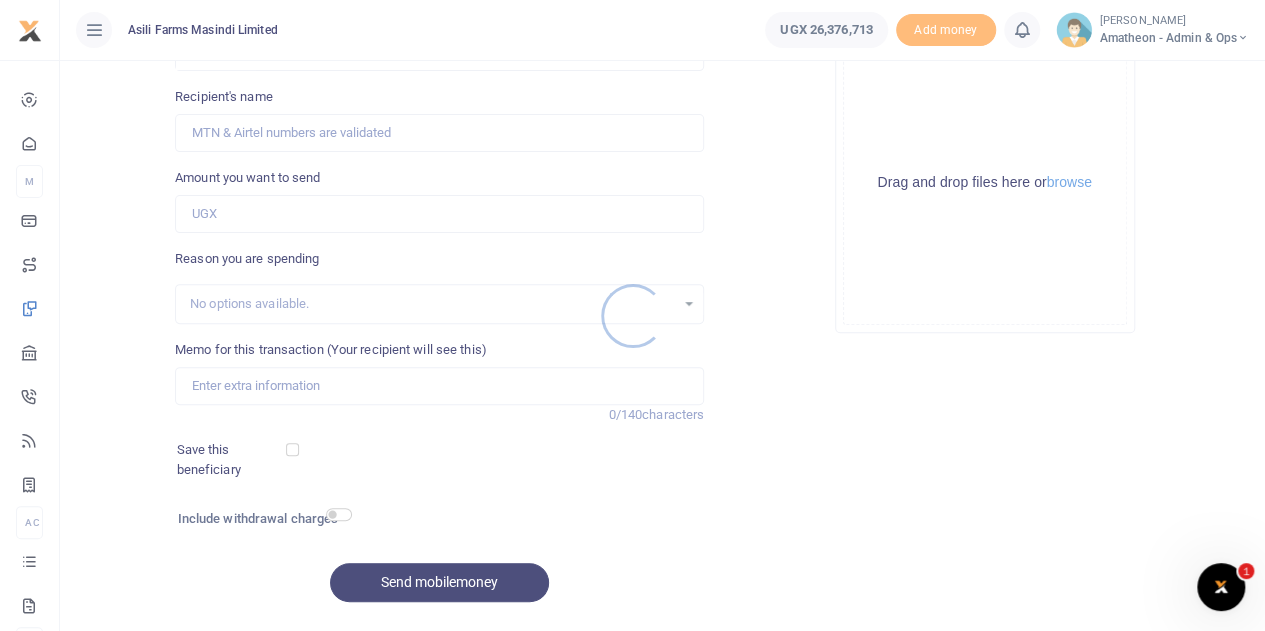 scroll, scrollTop: 0, scrollLeft: 0, axis: both 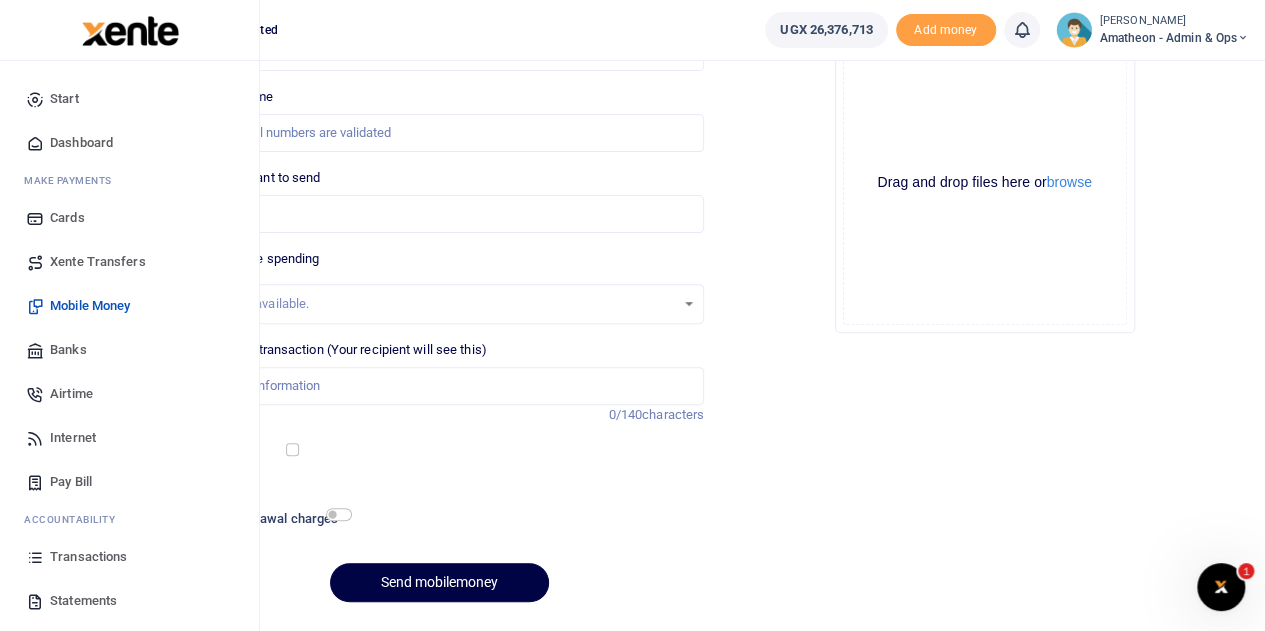 click on "Transactions" at bounding box center [88, 557] 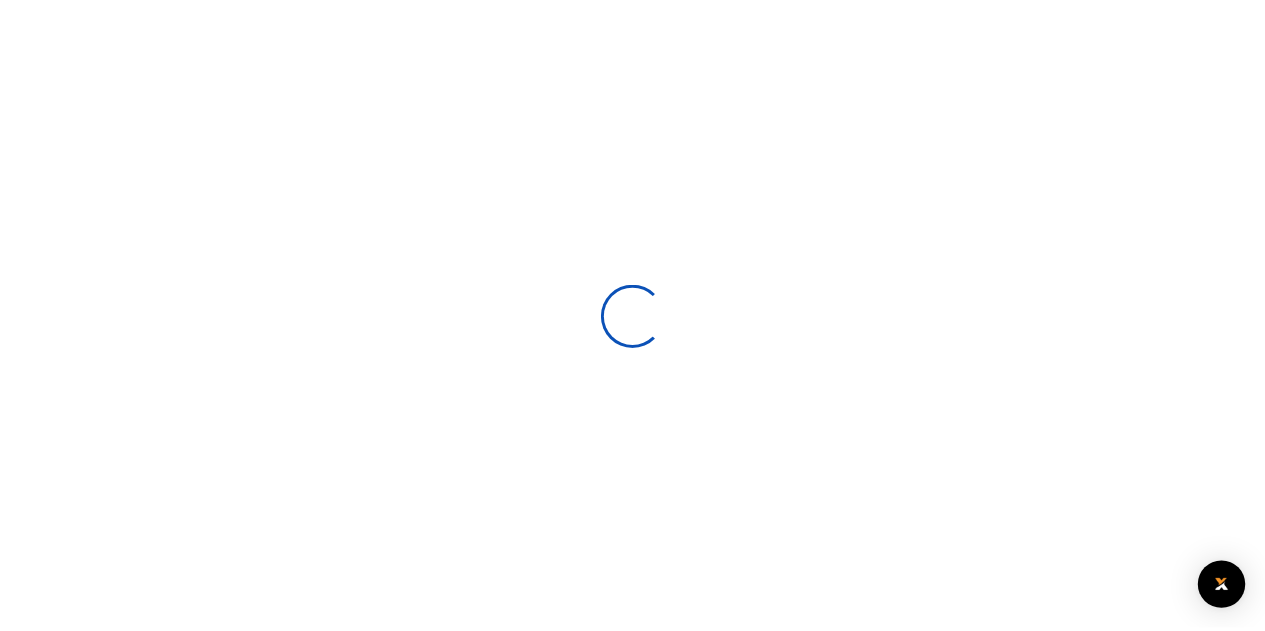 scroll, scrollTop: 0, scrollLeft: 0, axis: both 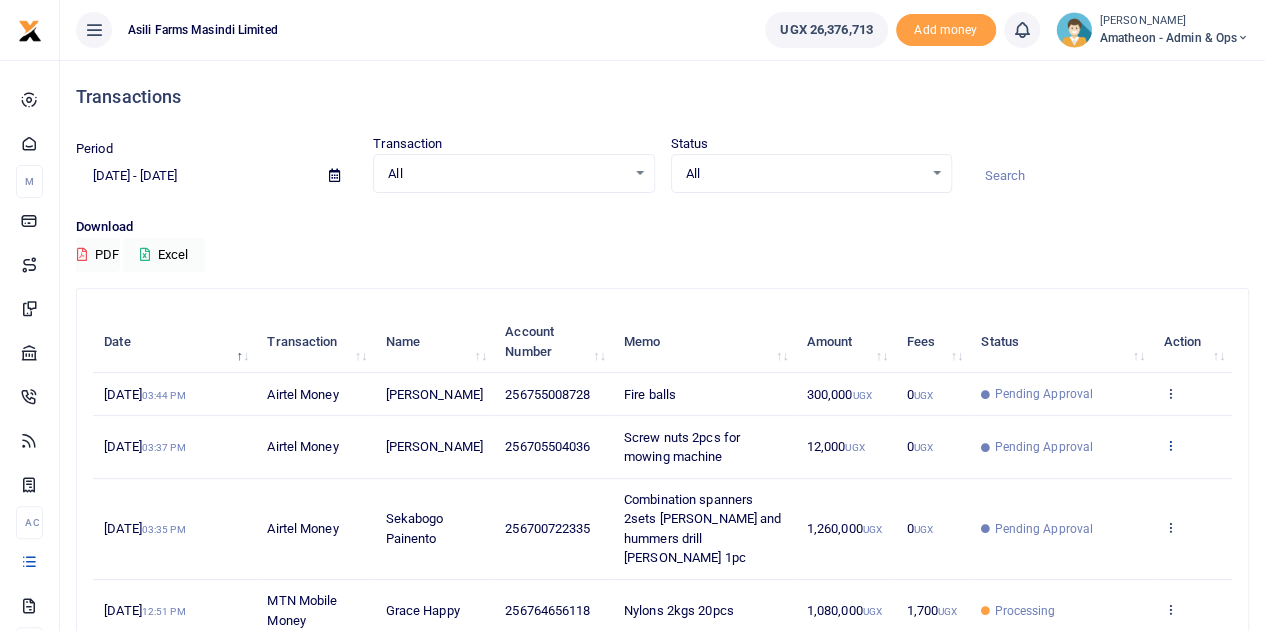click at bounding box center (1169, 445) 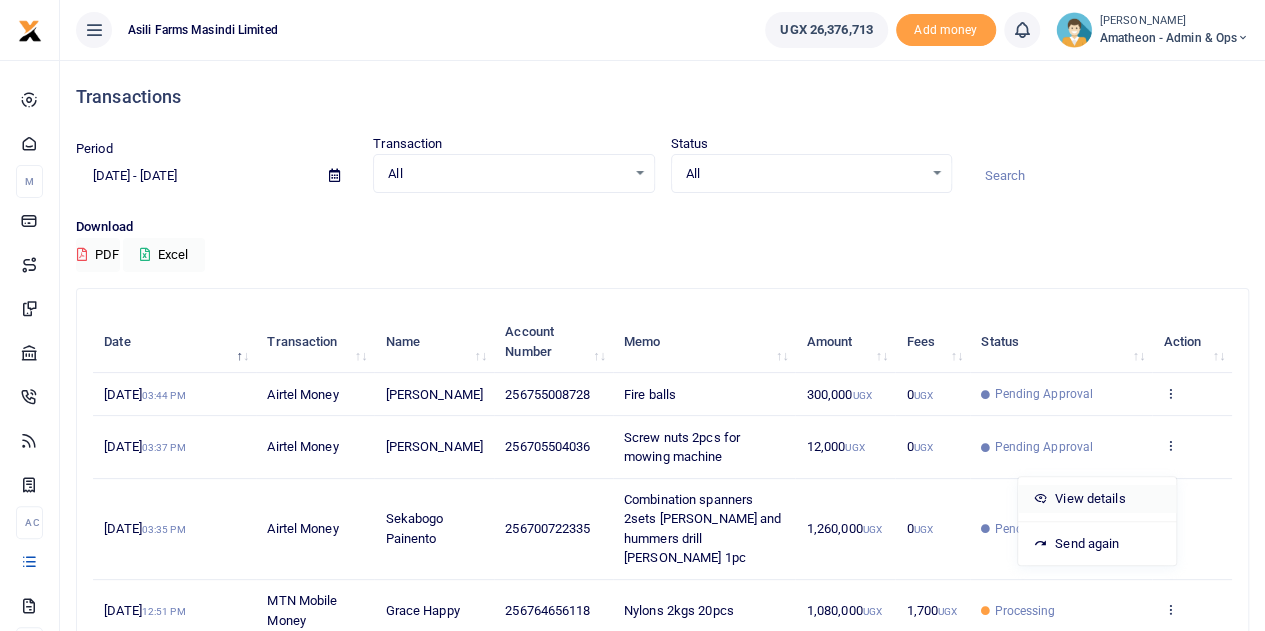 click on "View details" at bounding box center (1097, 499) 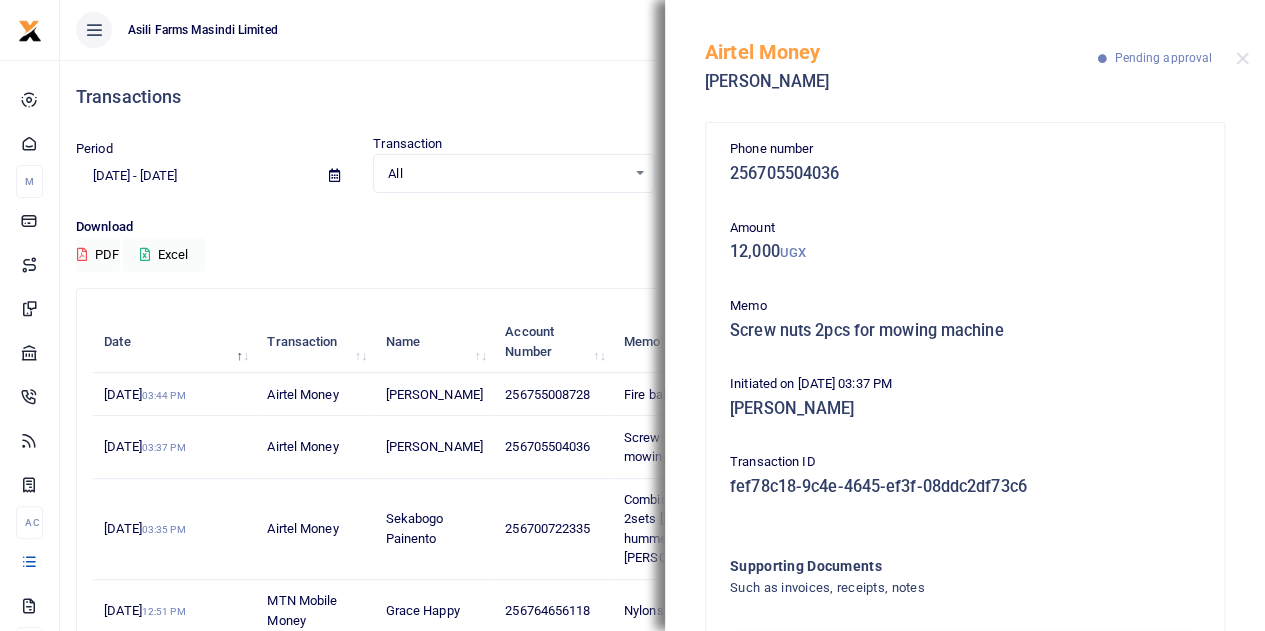 scroll, scrollTop: 128, scrollLeft: 0, axis: vertical 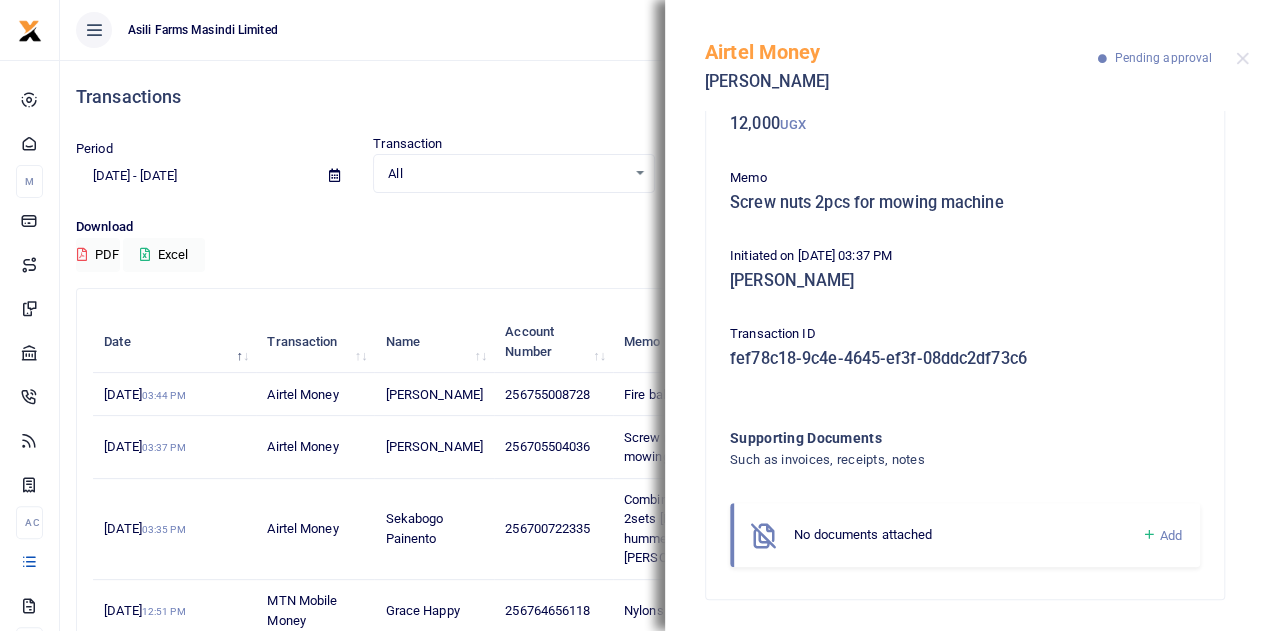 click on "Add" at bounding box center (1171, 535) 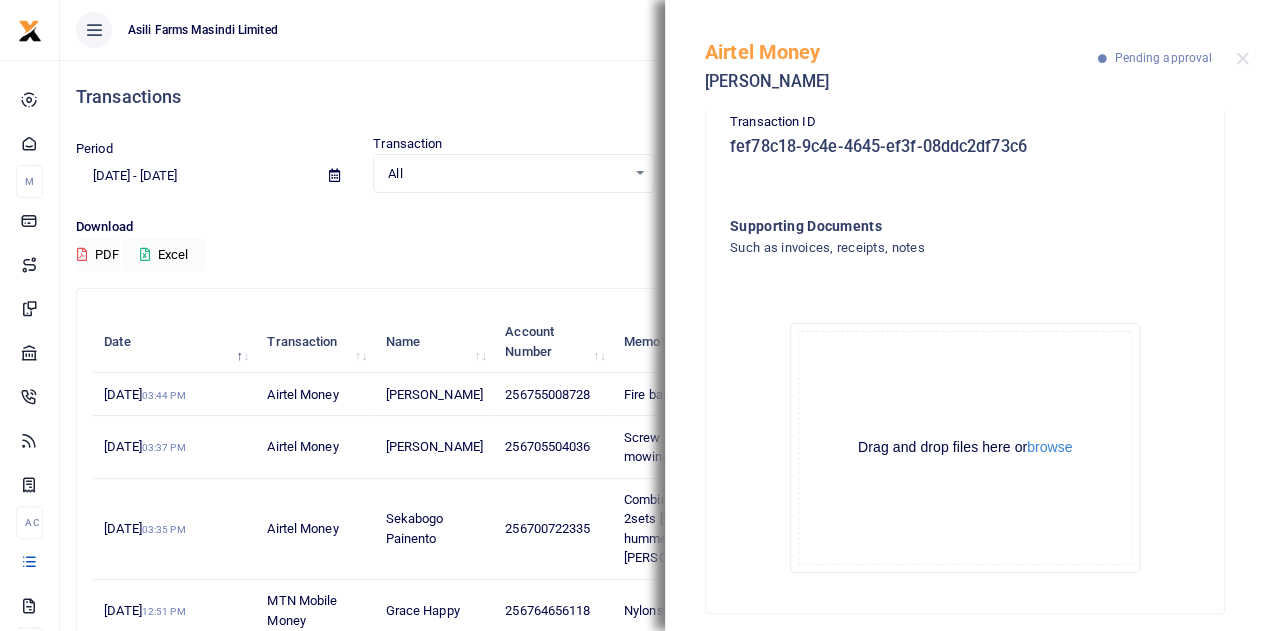 scroll, scrollTop: 354, scrollLeft: 0, axis: vertical 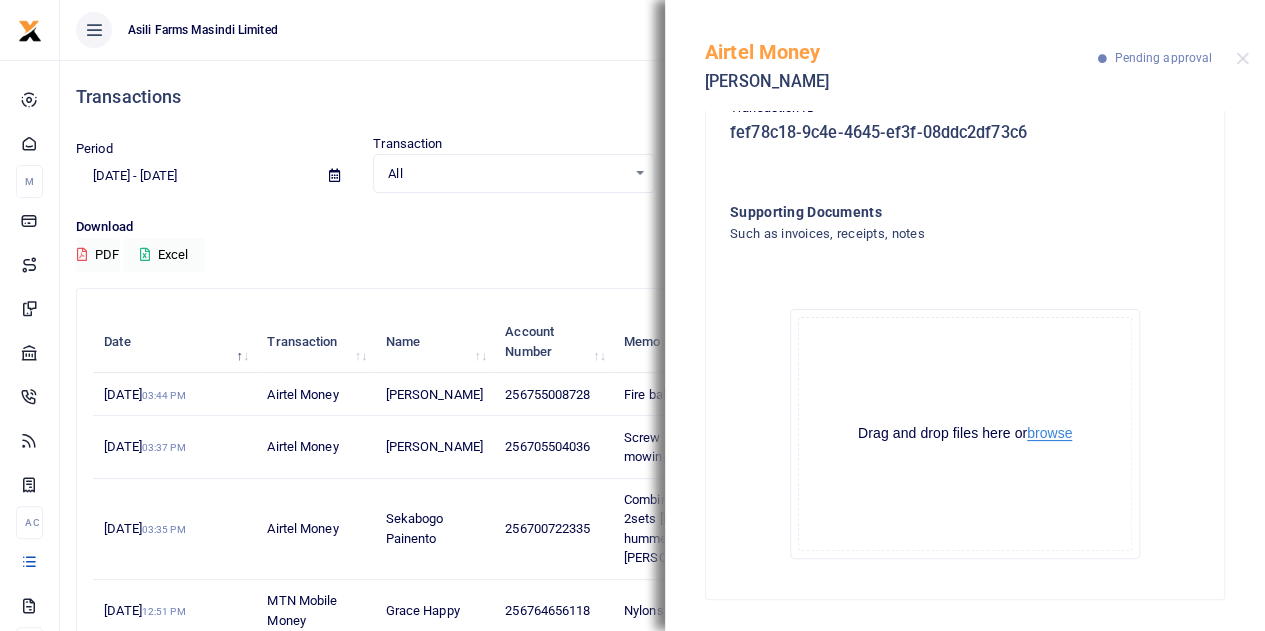 click on "browse" at bounding box center (1049, 433) 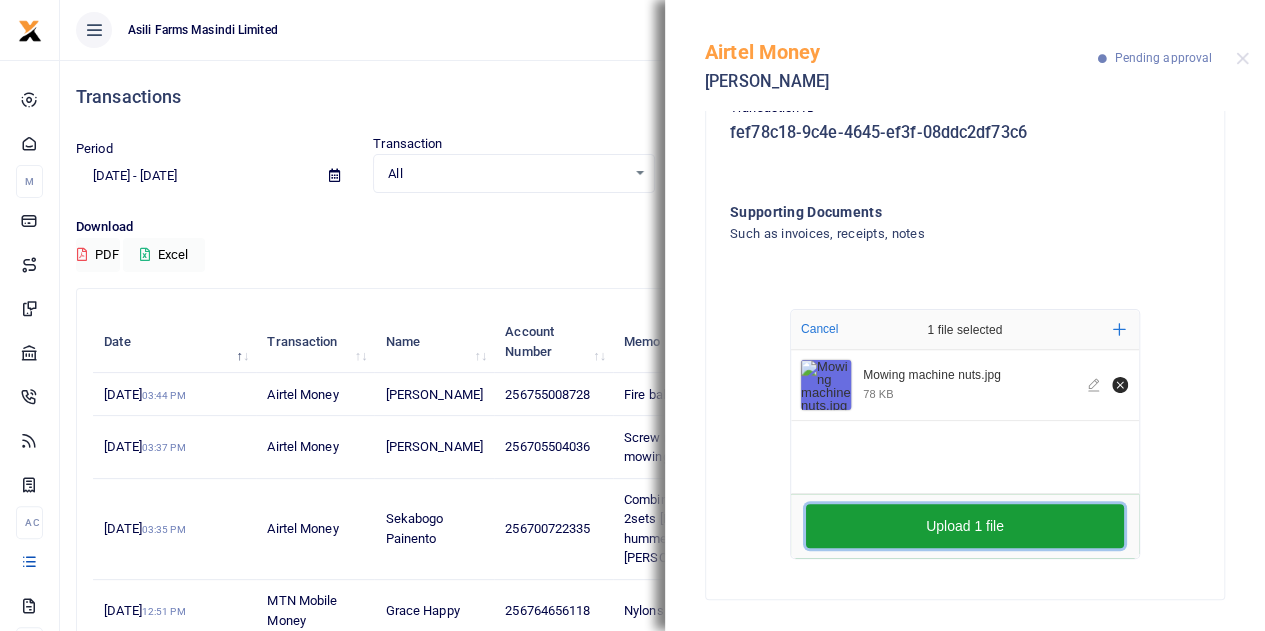 click on "Upload 1 file" at bounding box center [965, 526] 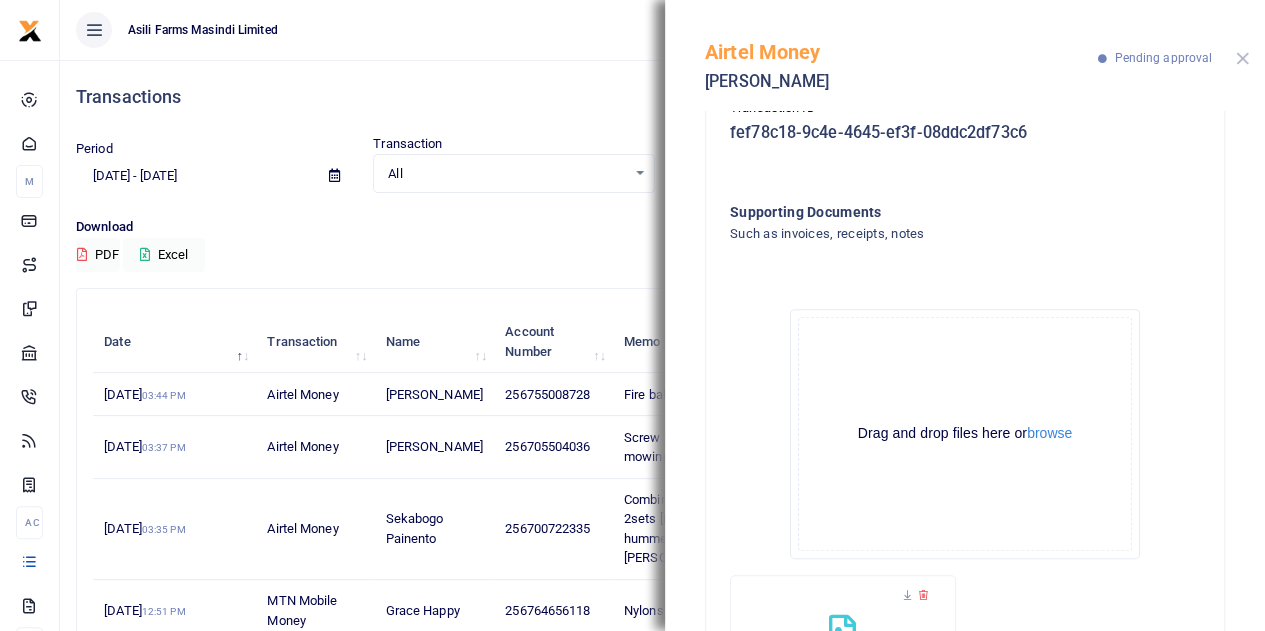 click at bounding box center (1242, 58) 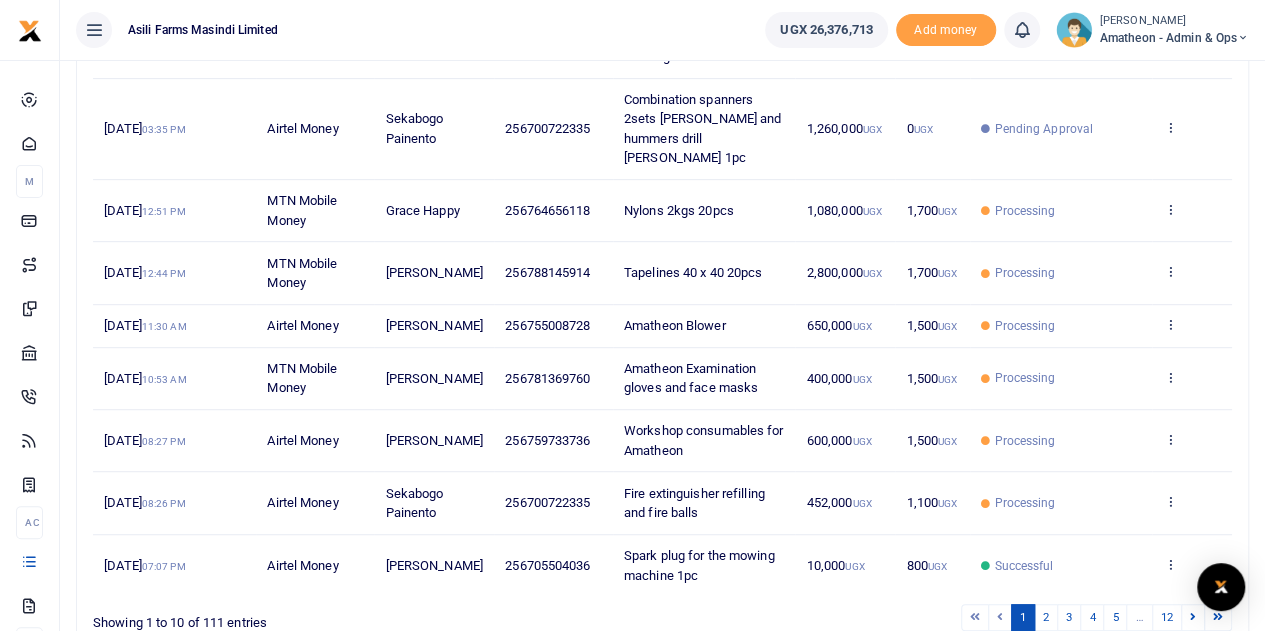 scroll, scrollTop: 0, scrollLeft: 0, axis: both 